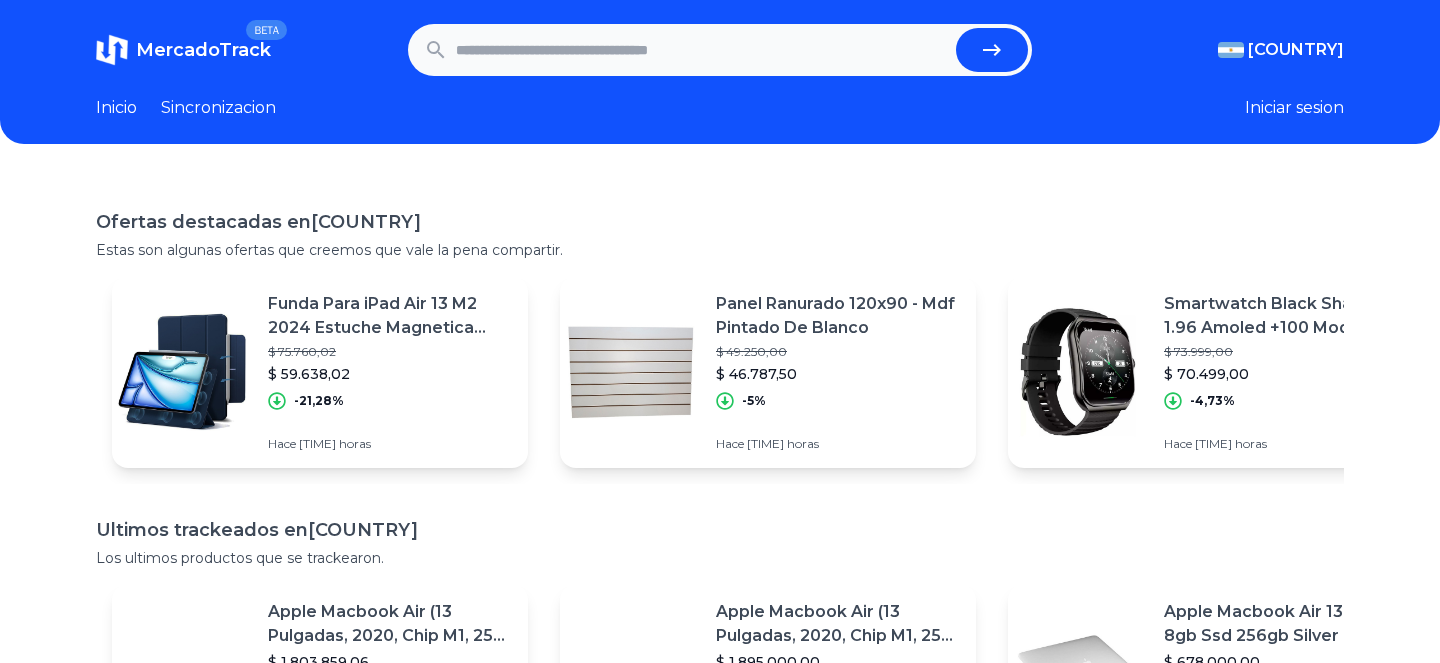 scroll, scrollTop: 0, scrollLeft: 0, axis: both 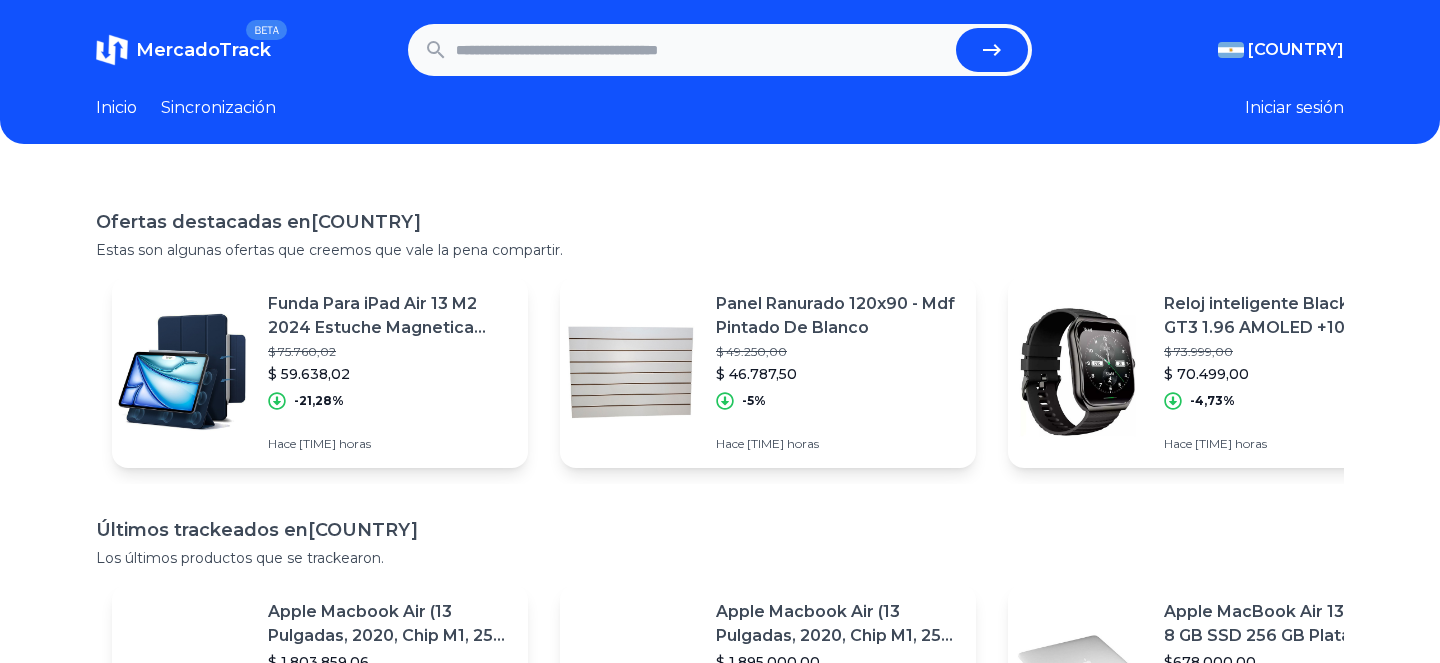 click at bounding box center (702, 50) 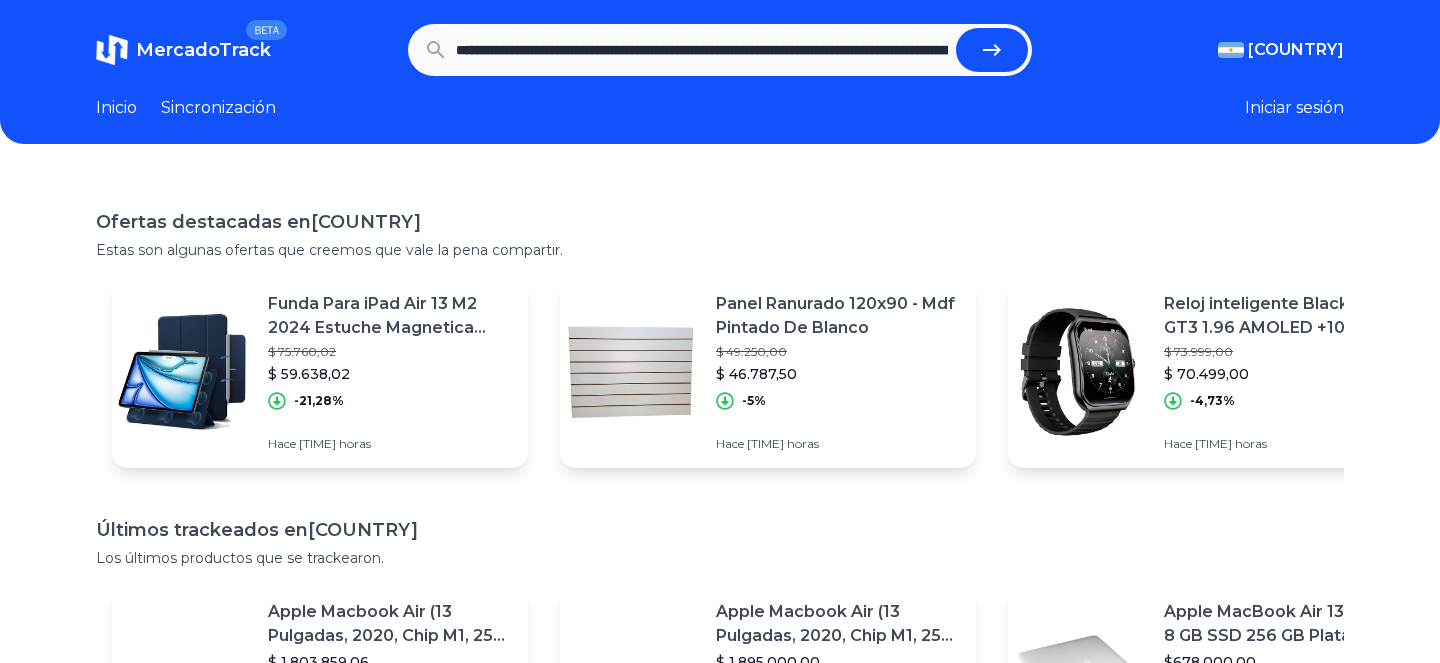 scroll, scrollTop: 0, scrollLeft: 469, axis: horizontal 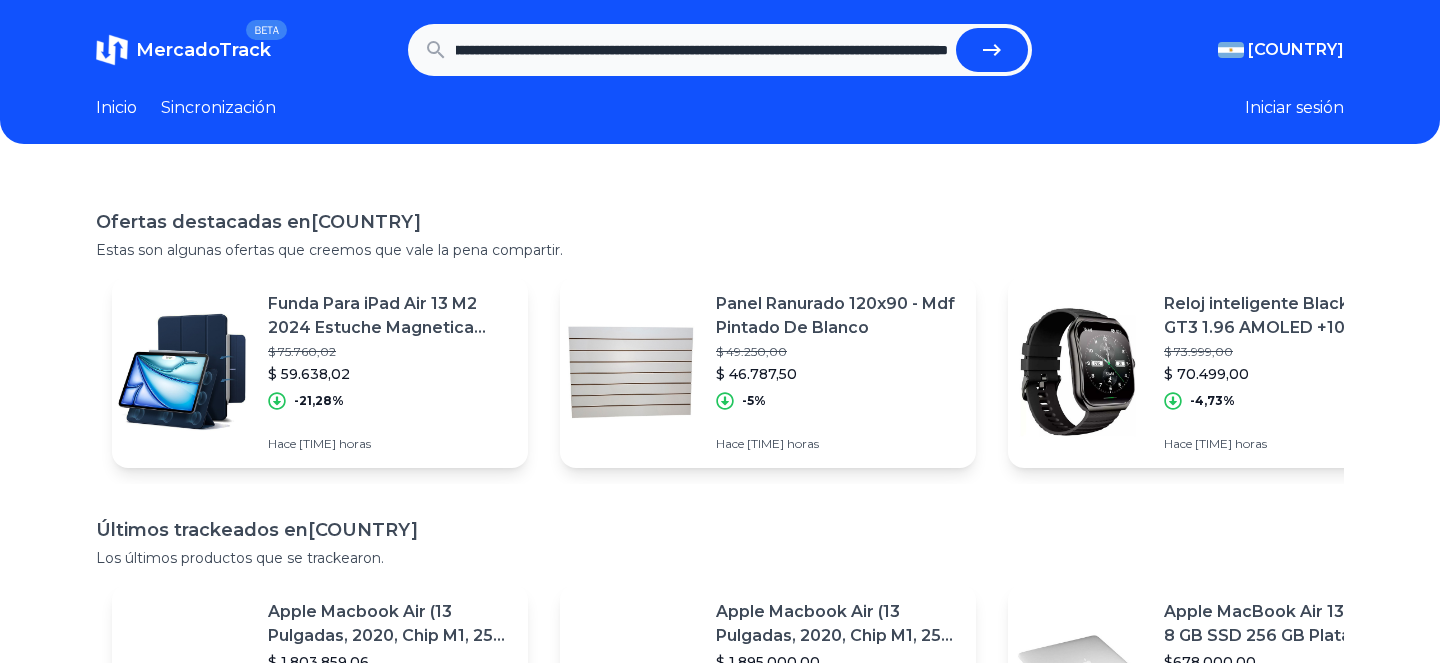 type on "**********" 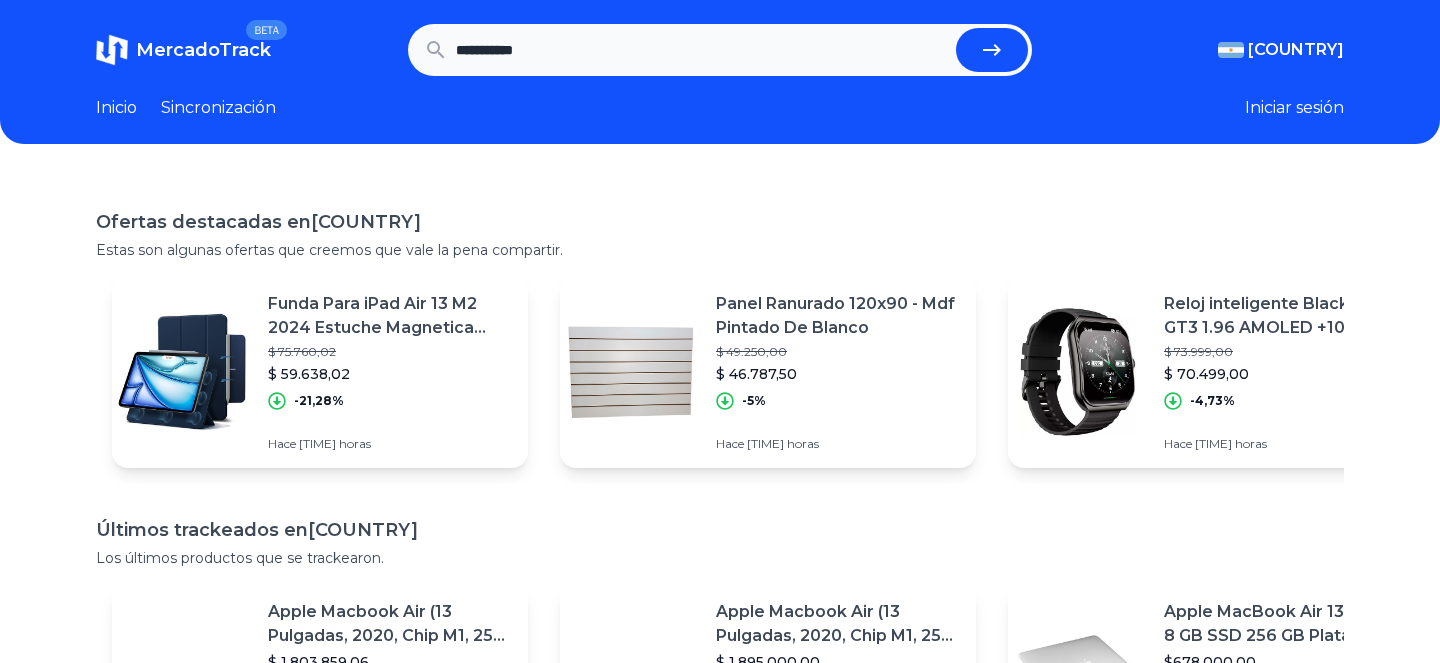 scroll, scrollTop: 0, scrollLeft: 0, axis: both 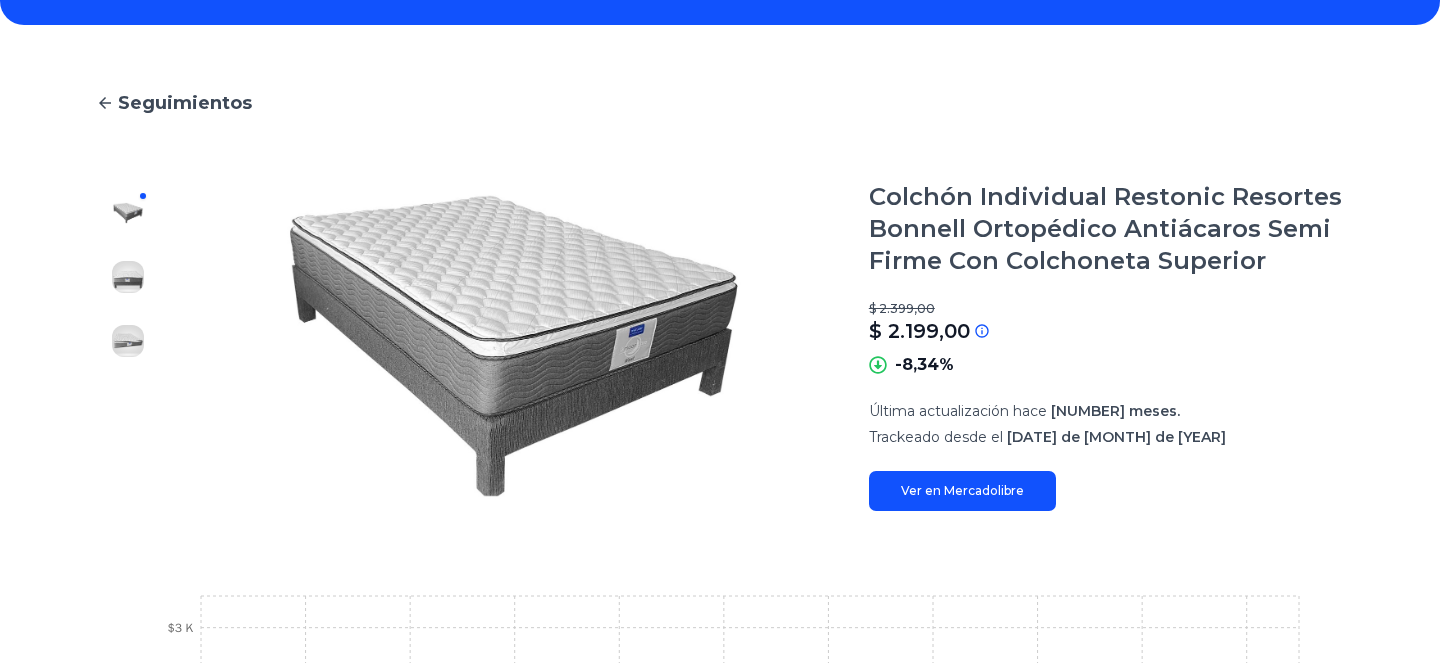 click on "Ver en Mercadolibre" at bounding box center [962, 491] 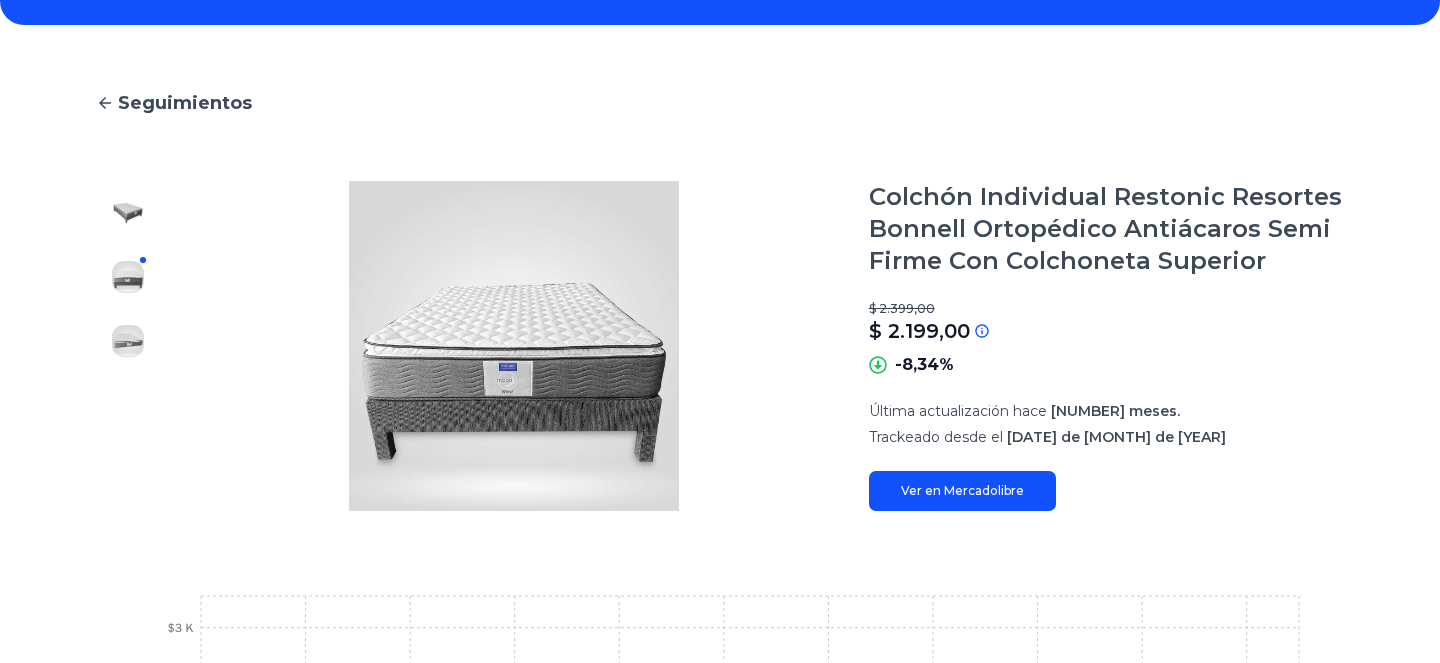click at bounding box center (128, 213) 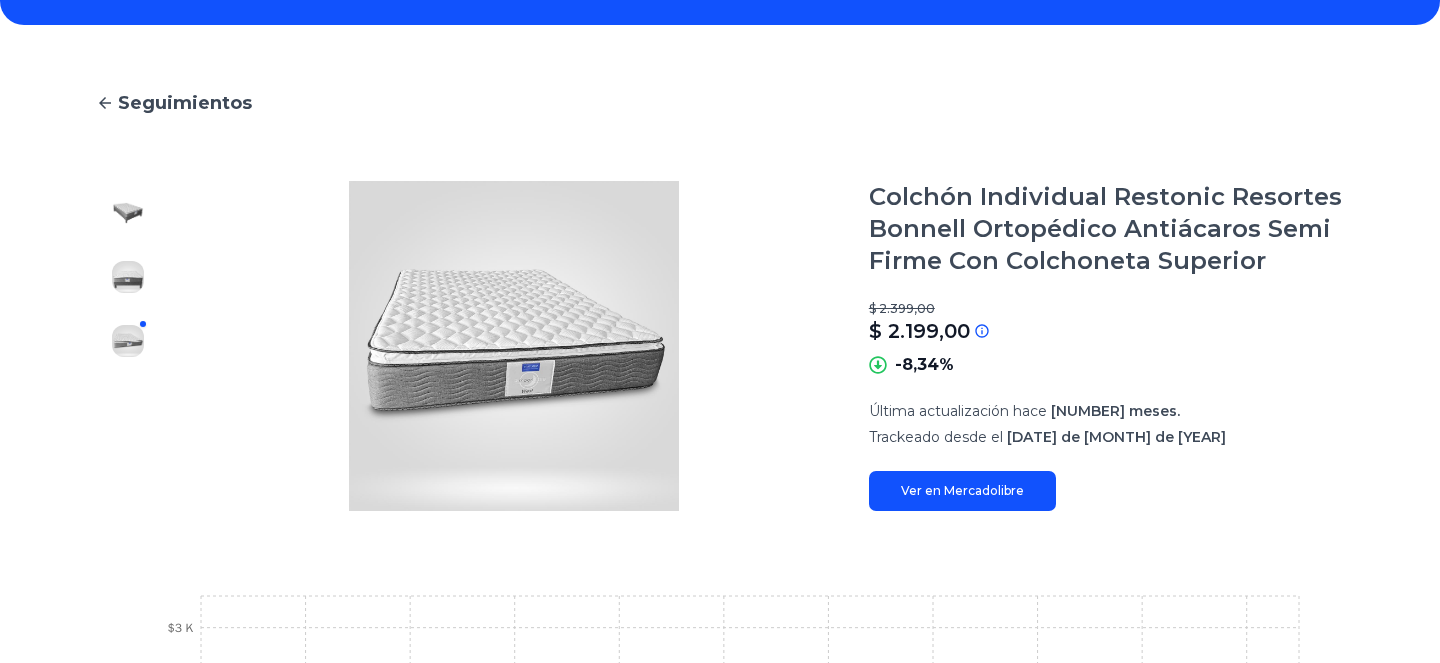 click at bounding box center [128, 213] 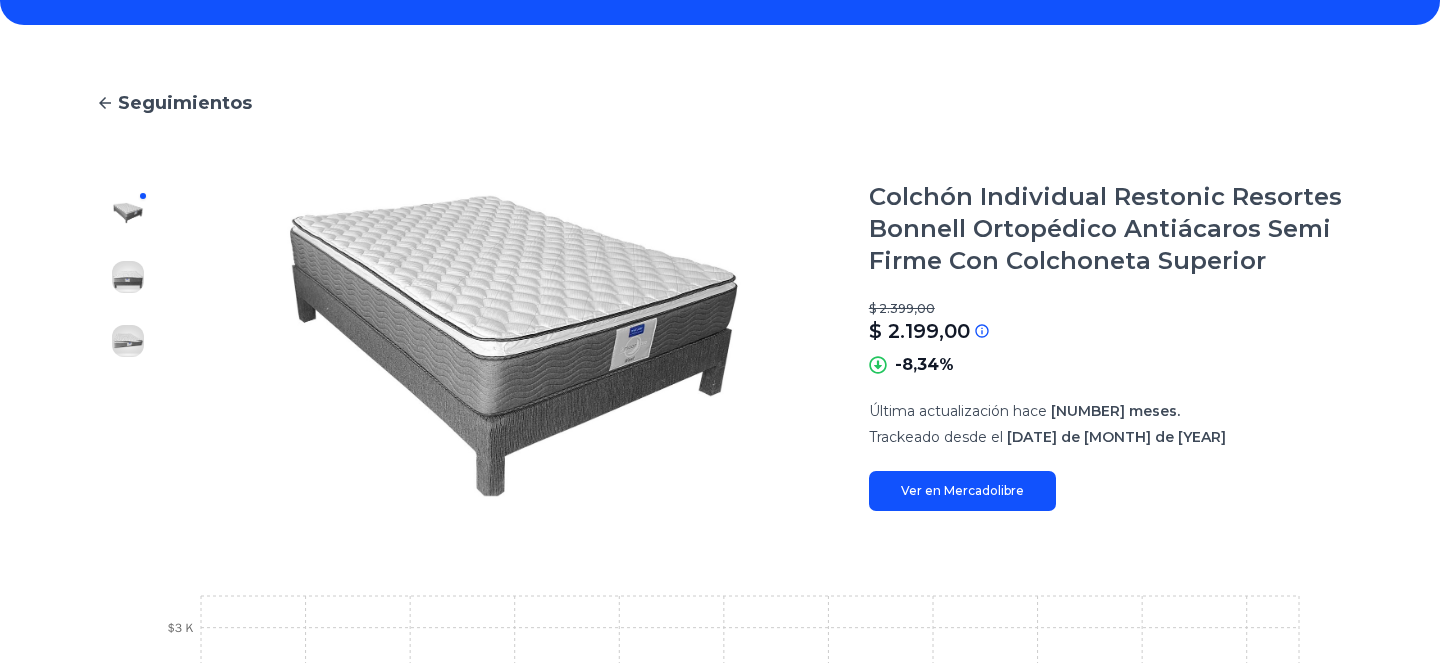click on "-8,34%" at bounding box center (924, 364) 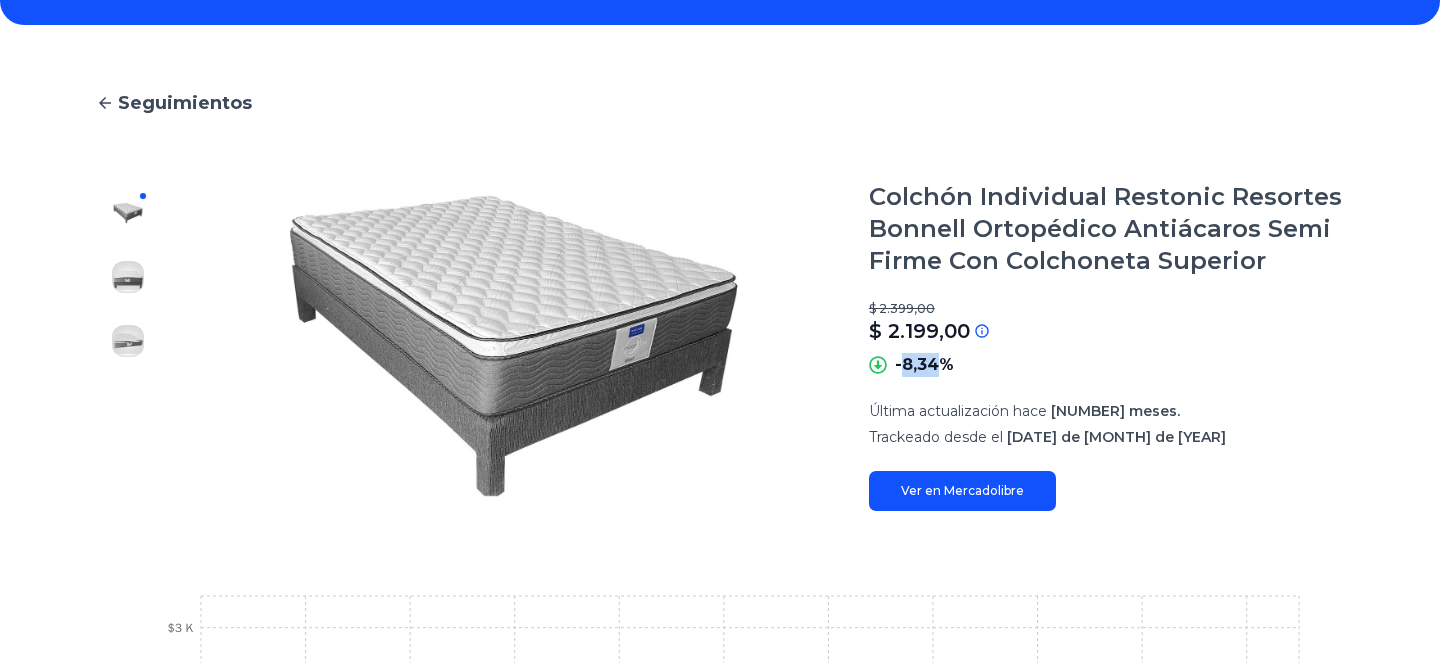 click on "-8,34%" at bounding box center [924, 364] 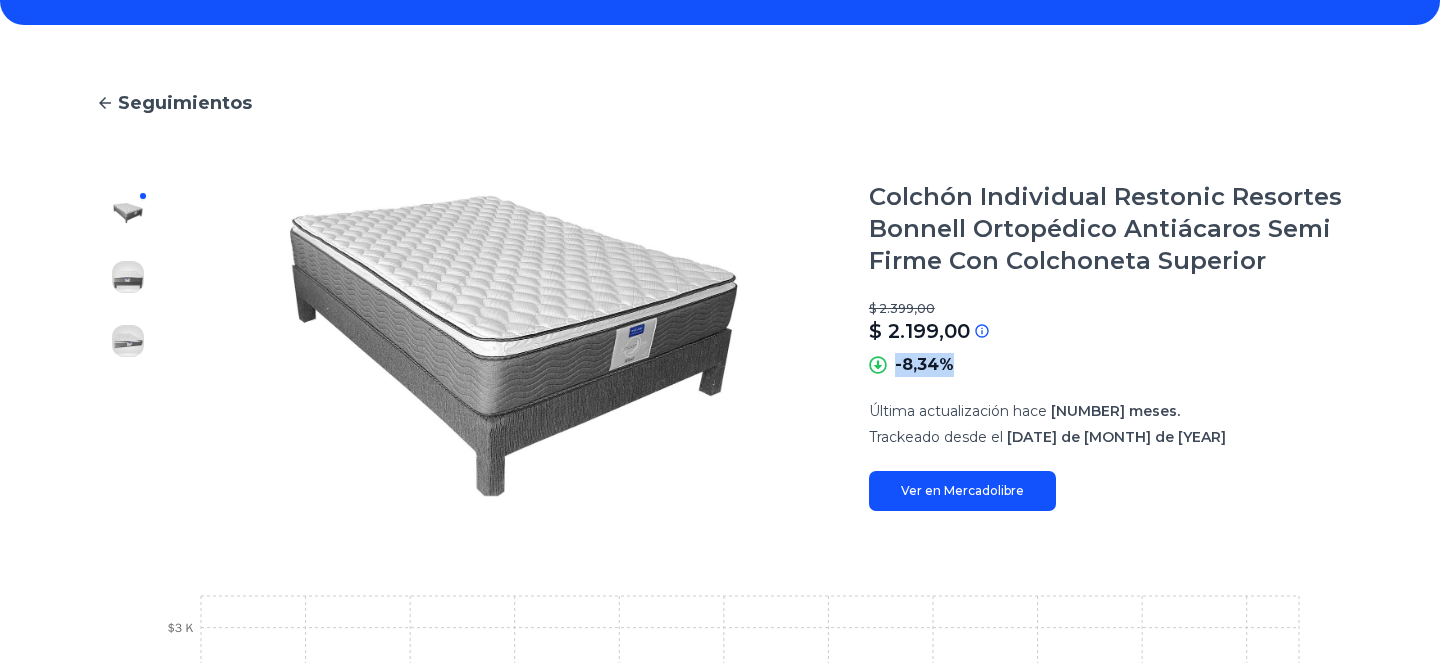 click on "-8,34%" at bounding box center [924, 364] 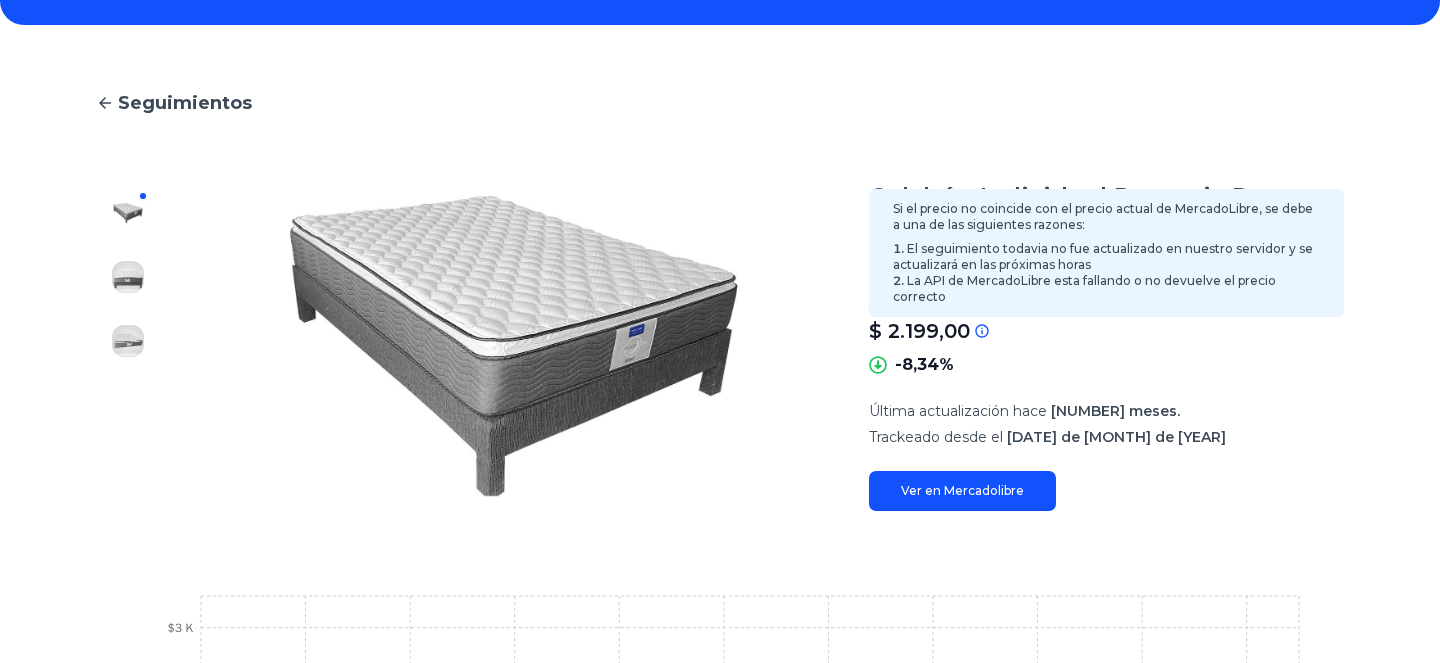 click on "$ 2.199,00" at bounding box center [1106, 331] 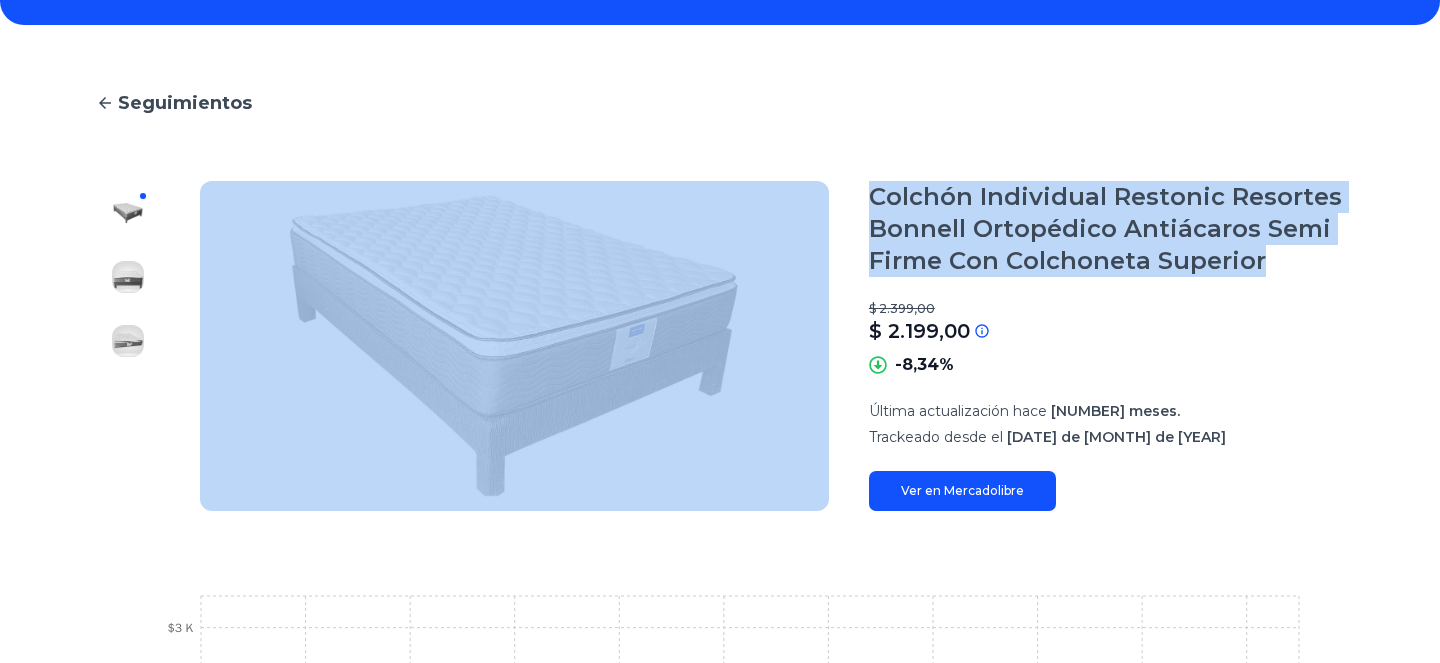 drag, startPoint x: 1254, startPoint y: 259, endPoint x: 745, endPoint y: 162, distance: 518.1602 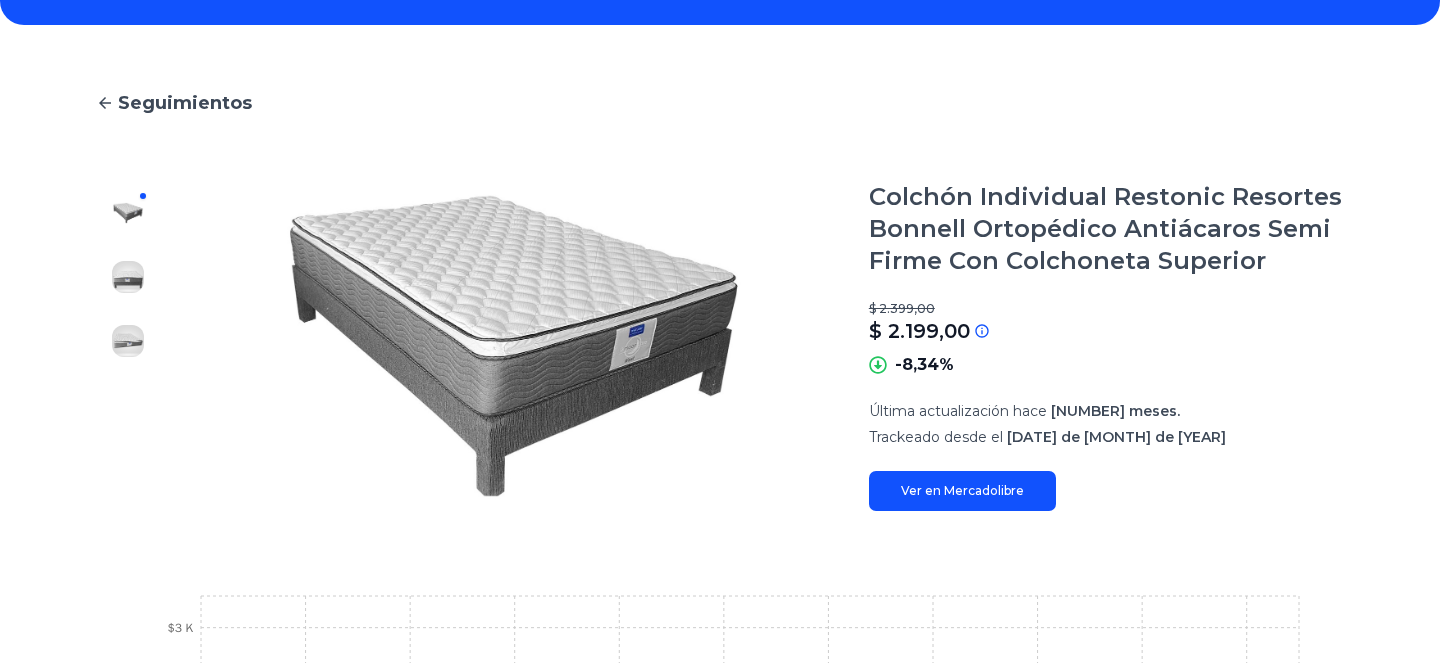 click on "Seguimientos Colchón Individual Restonic Resortes Bonnell Ortopédico Antiácaros Semi Firme Con Colchoneta Superior $ 2.399,00 $ 2.199,00 Si el precio no coincide con el precio actual de MercadoLibre, se debe a una de las siguientes razones: El seguimiento todavia no fue actualizado en nuestro servidor y se actualizará en las próximas horas La API de MercadoLibre esta fallando o no devuelve el precio correcto -8,34% Última actualización hace    3 meses. Trackeado desde el    13 de febrero de 2025 Ver en Mercadolibre 16 Feb 25 20 Feb 25 21 Feb 25 23 Feb 25 3 Mar 25 12 Mar 25 17 Mar 25 19 Mar 25 22 Mar 25 26 Mar 25 2 Jul 25 $2 K $2,5 K $3 K" at bounding box center (720, 585) 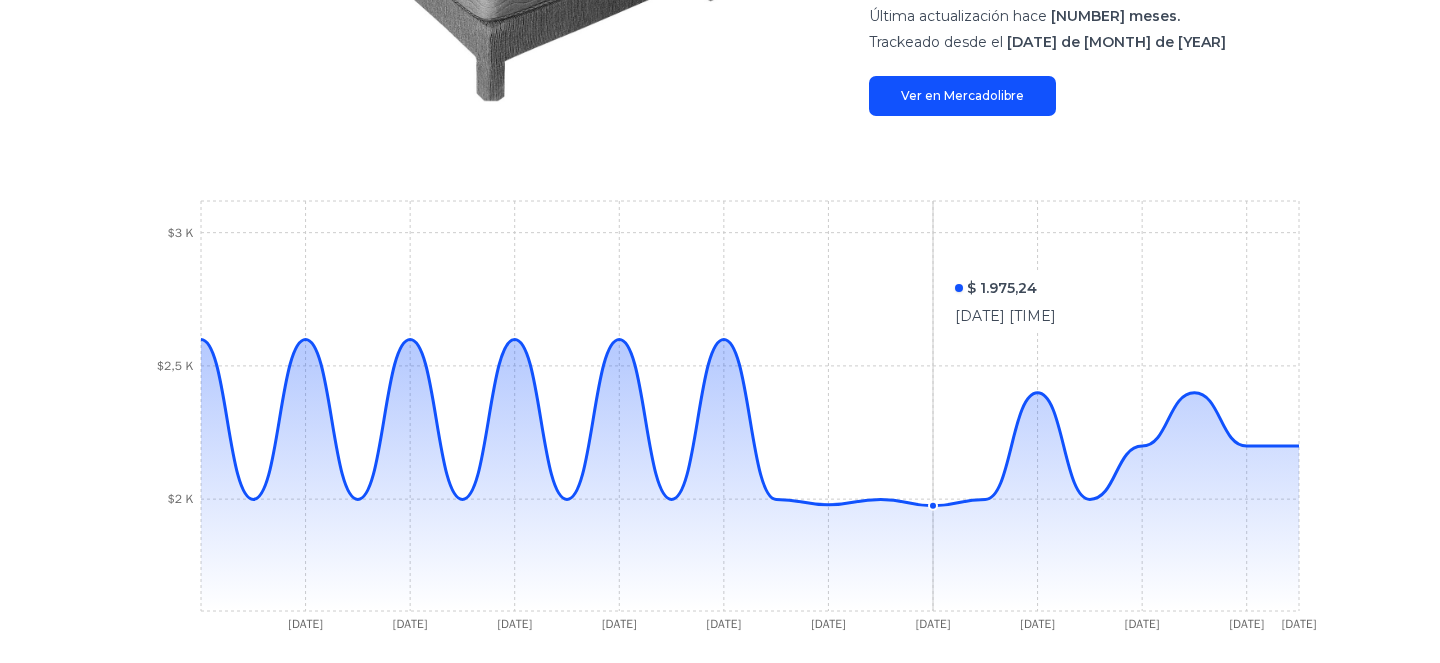 scroll, scrollTop: 524, scrollLeft: 0, axis: vertical 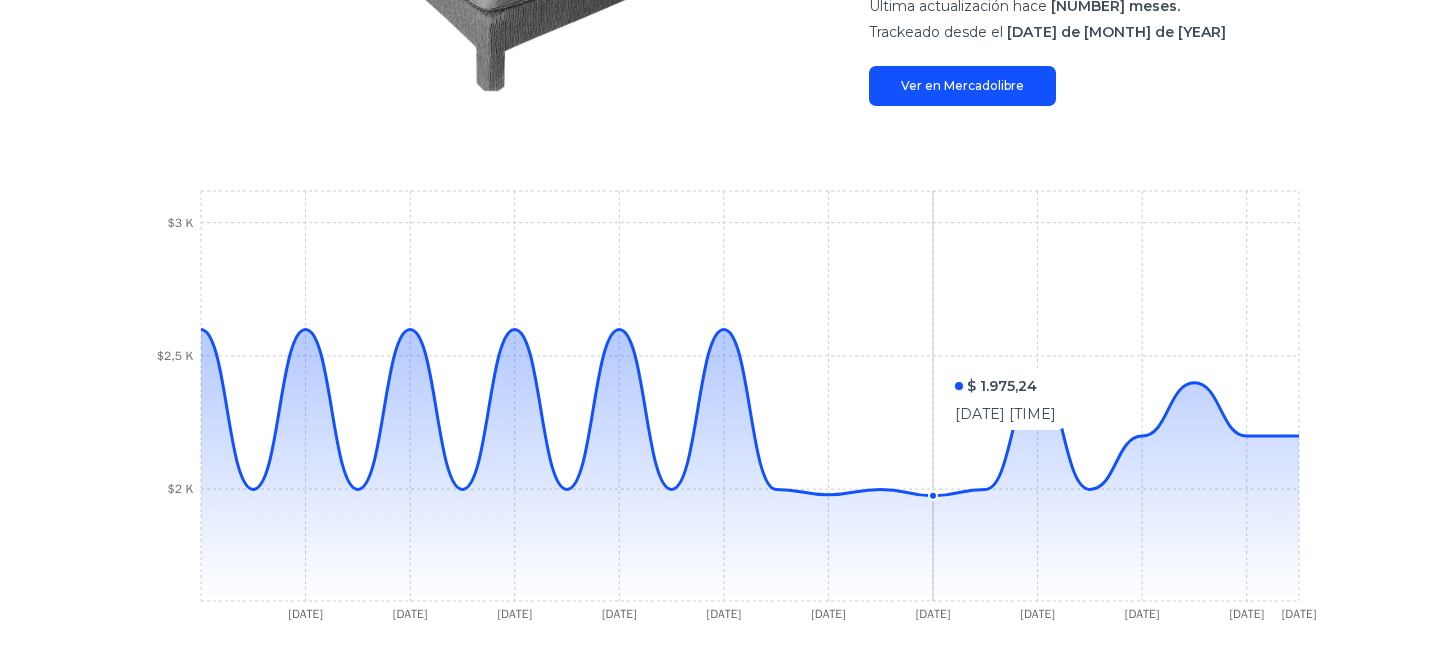 click on "16 Feb 25 20 Feb 25 21 Feb 25 23 Feb 25 3 Mar 25 12 Mar 25 17 Mar 25 19 Mar 25 22 Mar 25 26 Mar 25 2 Jul 25 $2 K $2,5 K $3 K" at bounding box center [720, 411] 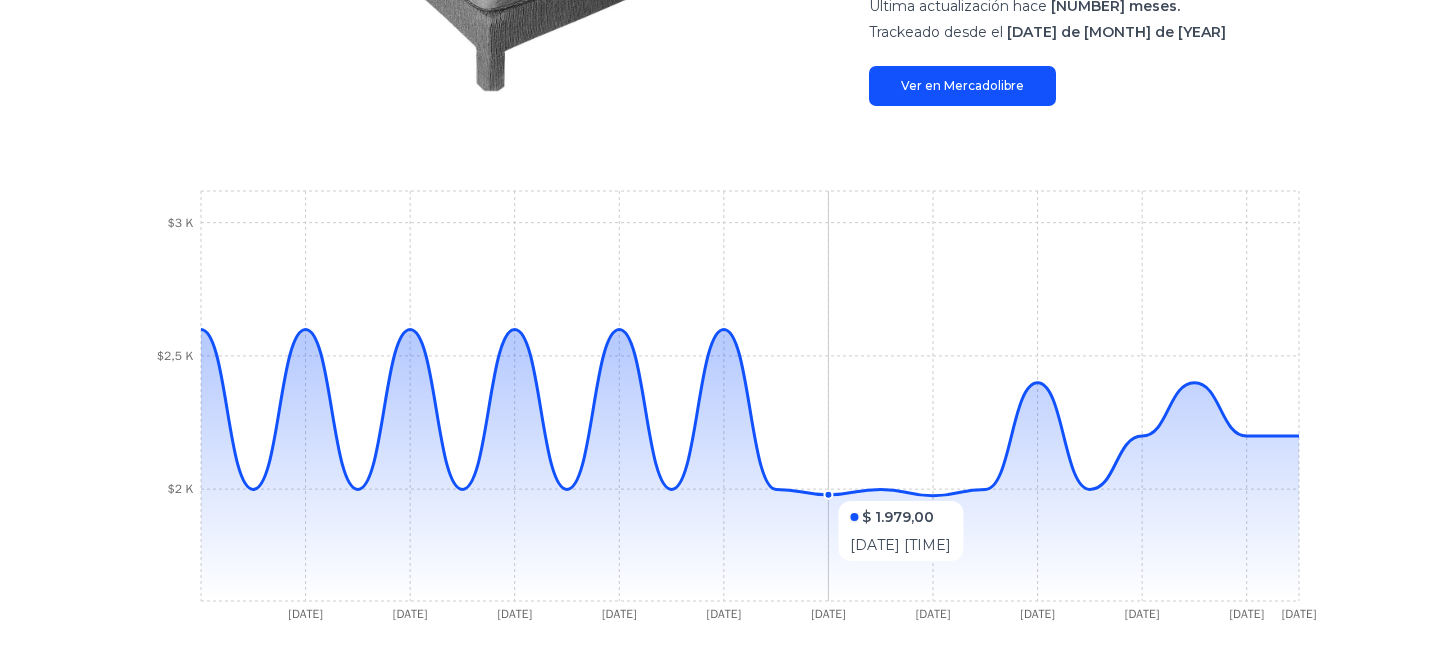 drag, startPoint x: 903, startPoint y: 350, endPoint x: 845, endPoint y: 491, distance: 152.4631 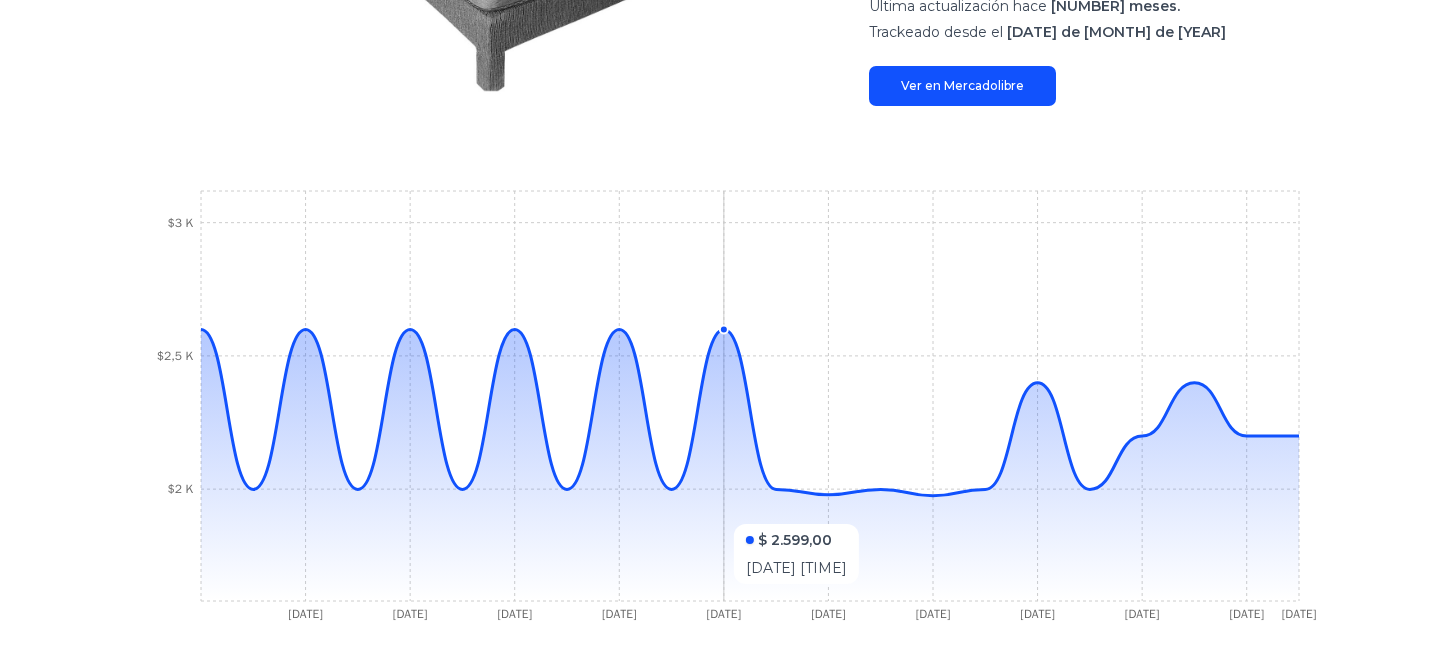 click at bounding box center [750, 465] 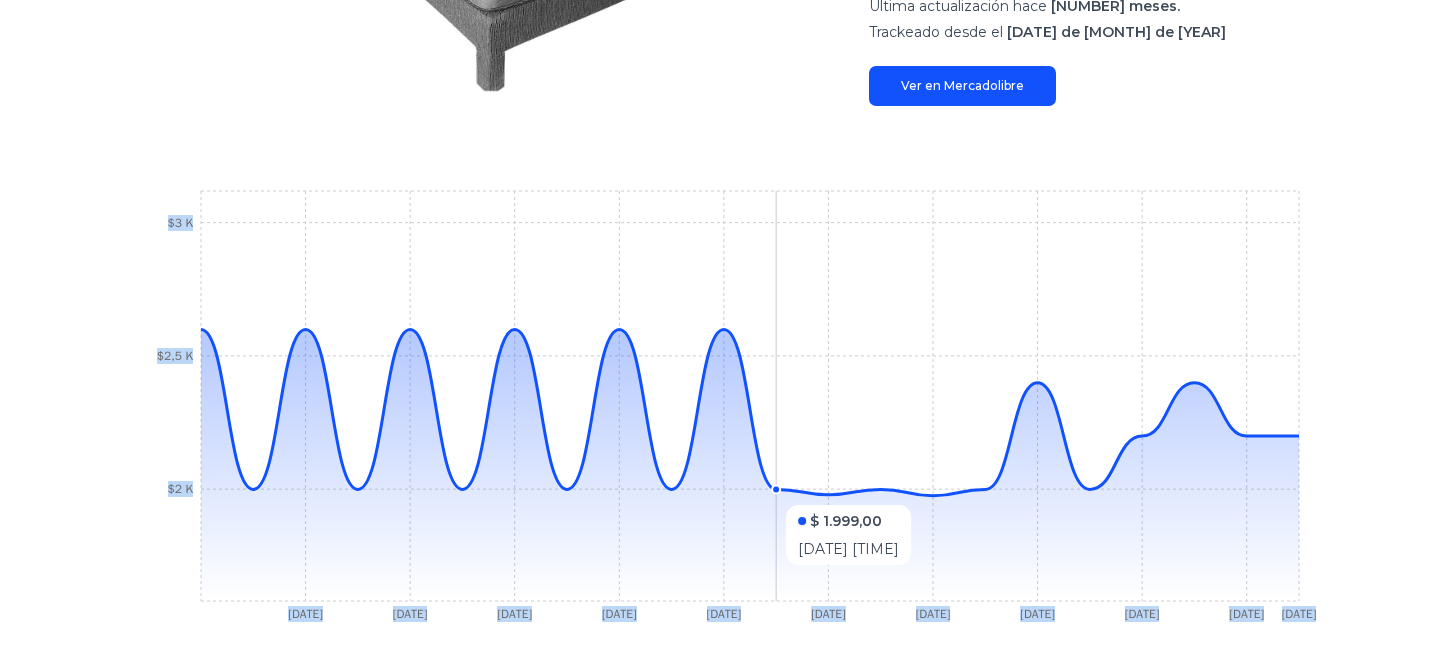 drag, startPoint x: 776, startPoint y: 479, endPoint x: 783, endPoint y: 496, distance: 18.384777 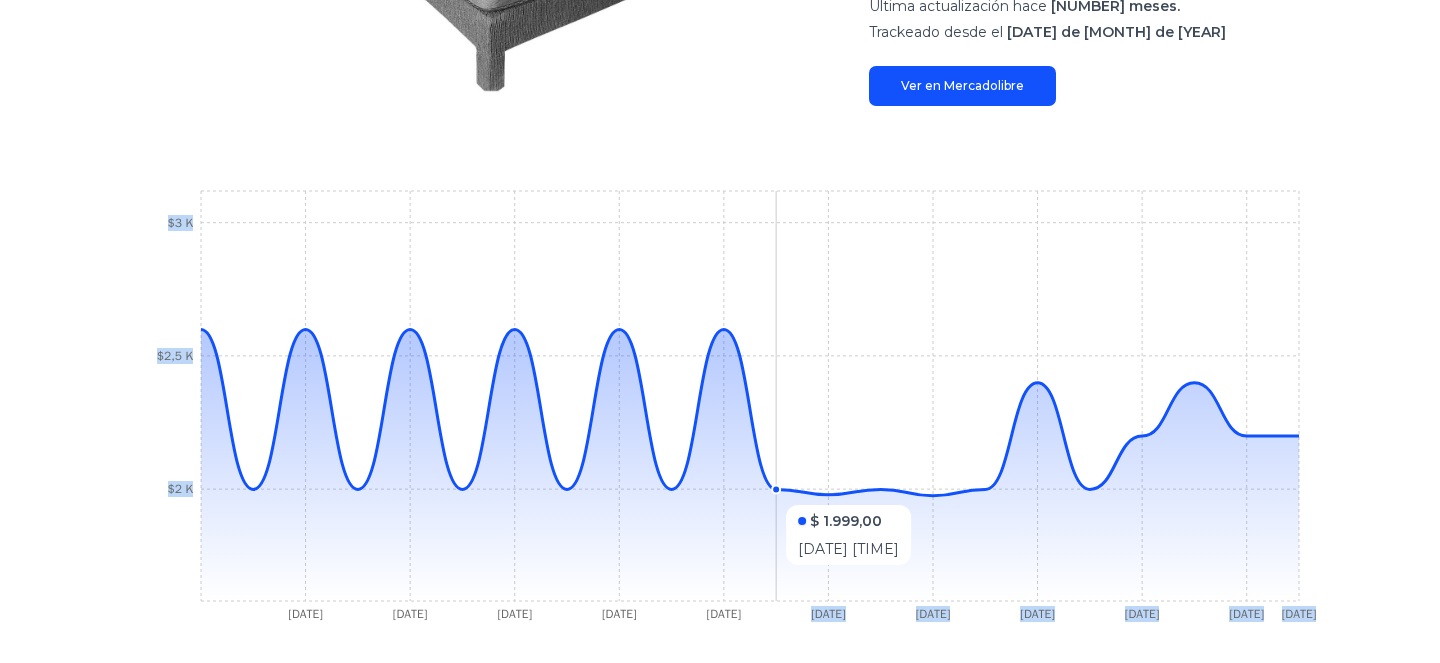 click on "16 Feb 25 20 Feb 25 21 Feb 25 23 Feb 25 3 Mar 25 12 Mar 25 17 Mar 25 19 Mar 25 22 Mar 25 26 Mar 25 2 Jul 25 $2 K $2,5 K $3 K" at bounding box center (720, 411) 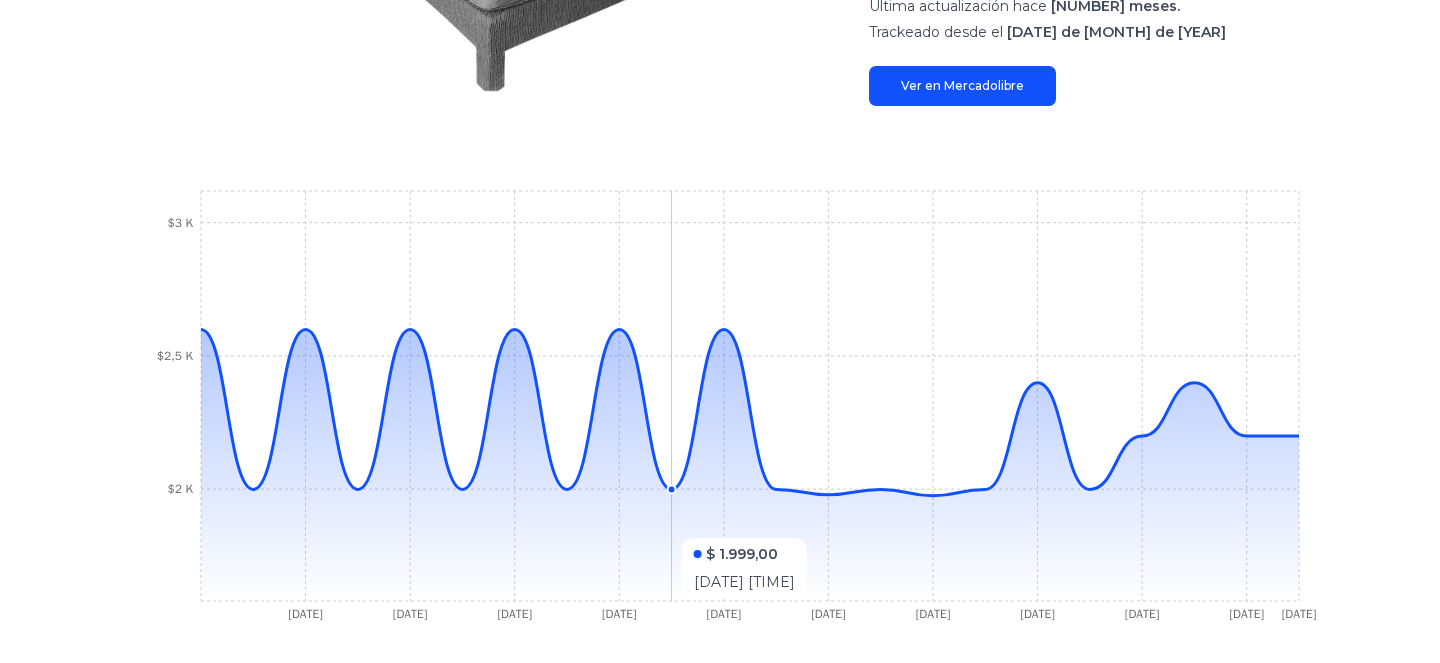 click at bounding box center [750, 465] 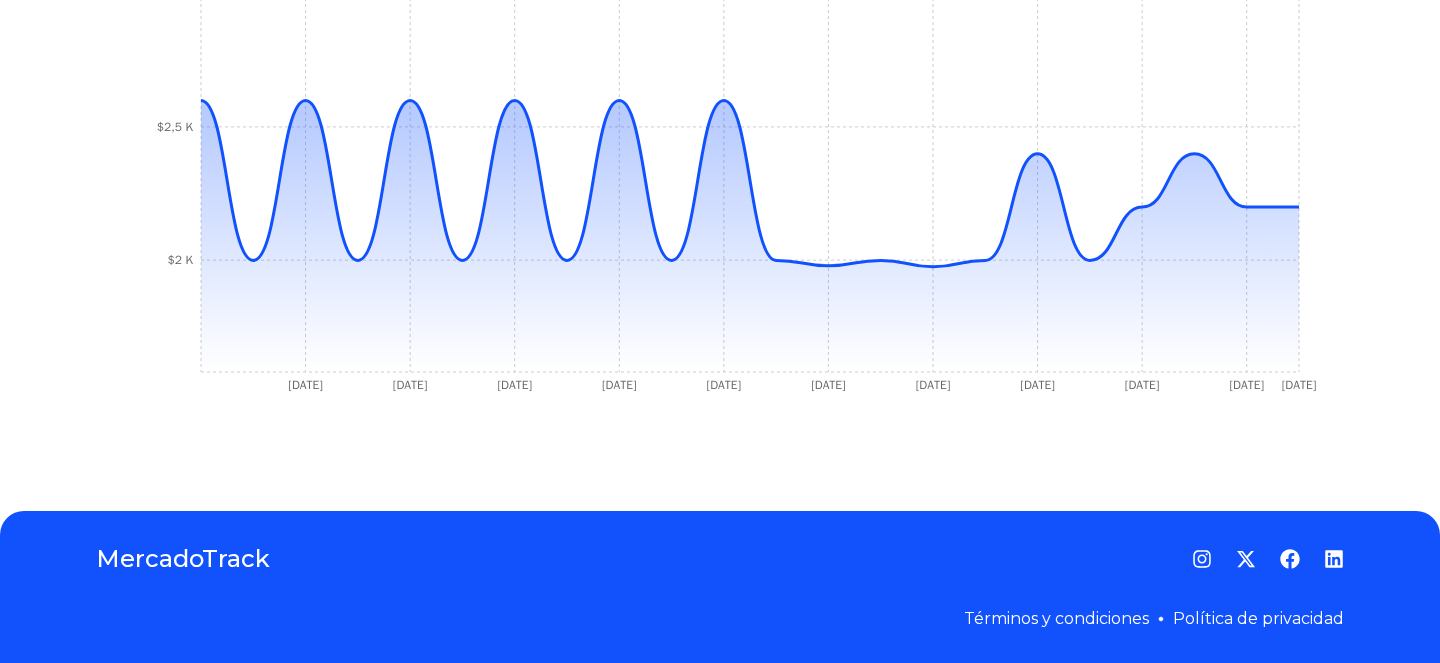 scroll, scrollTop: 0, scrollLeft: 0, axis: both 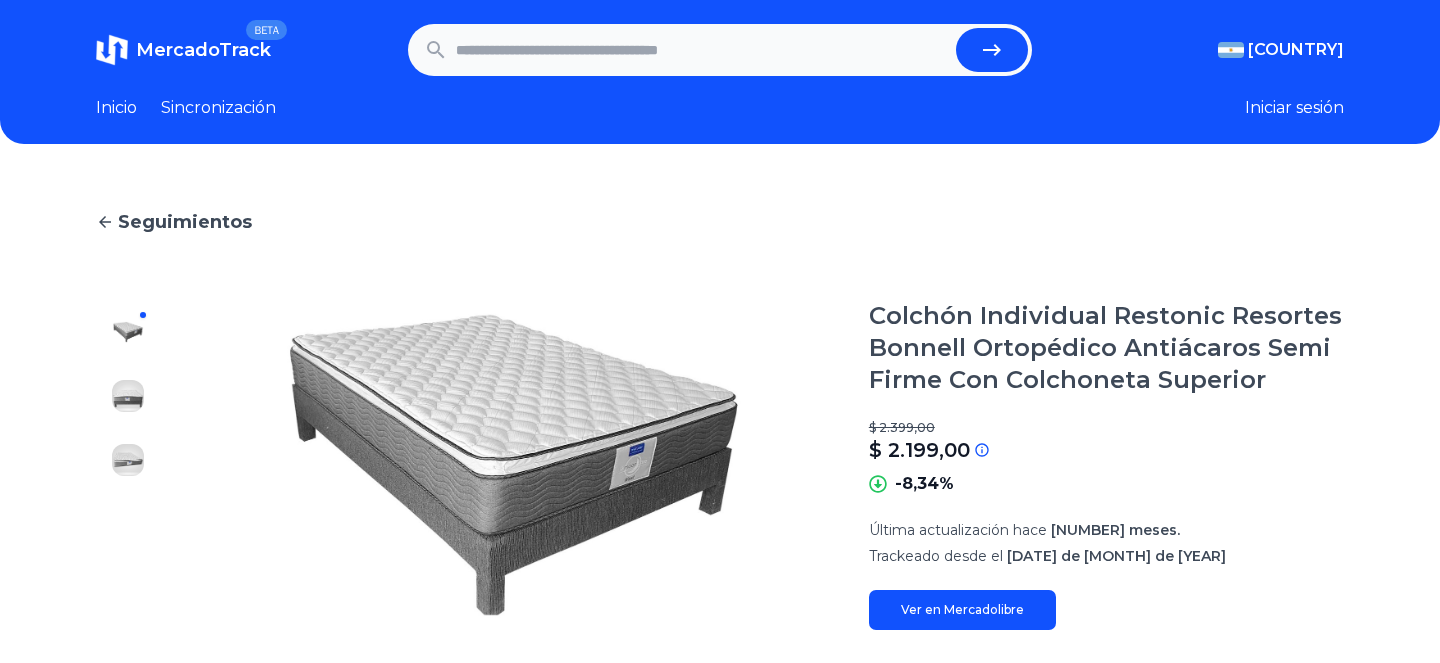 click on "MercadoTrack BETA Argentina Argentina Uruguay México Chile Perú Venezuela Colombia Brasil Argentina Argentina Uruguay México Chile Perú Venezuela Colombia Brasil" at bounding box center (720, 50) 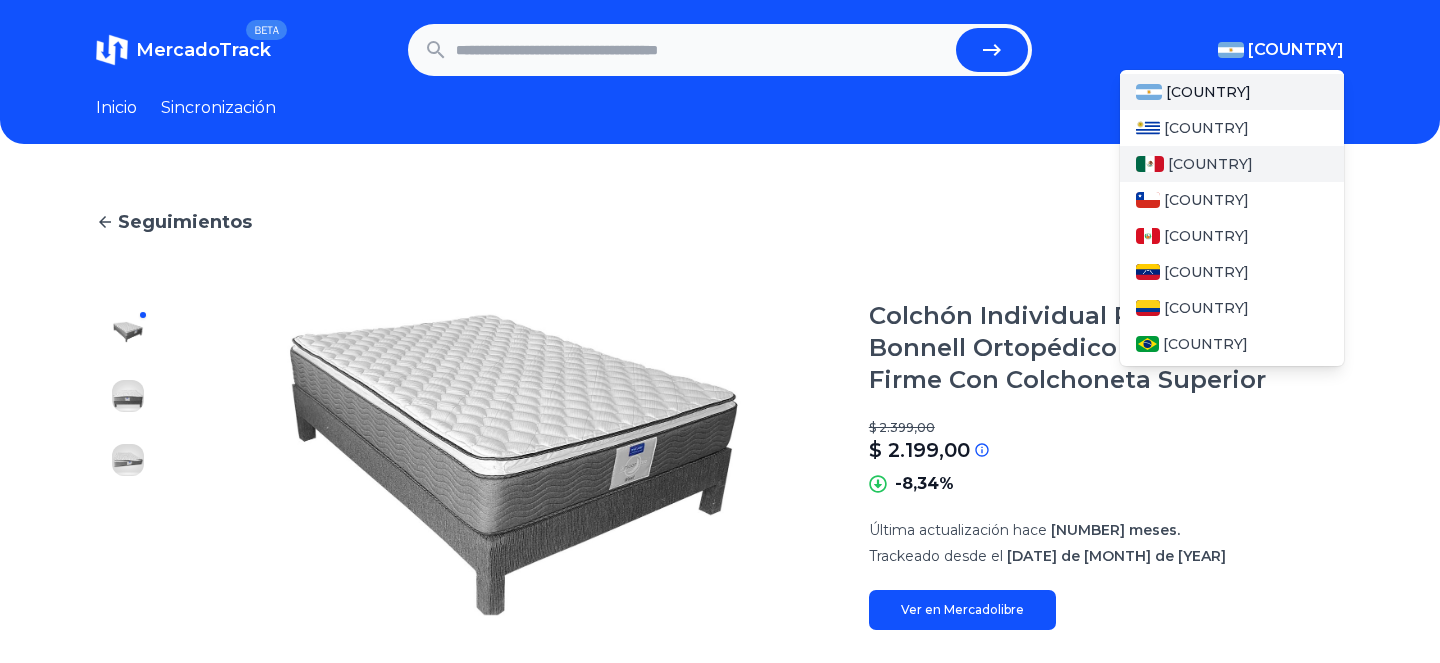 click on "[COUNTRY]" at bounding box center (1210, 164) 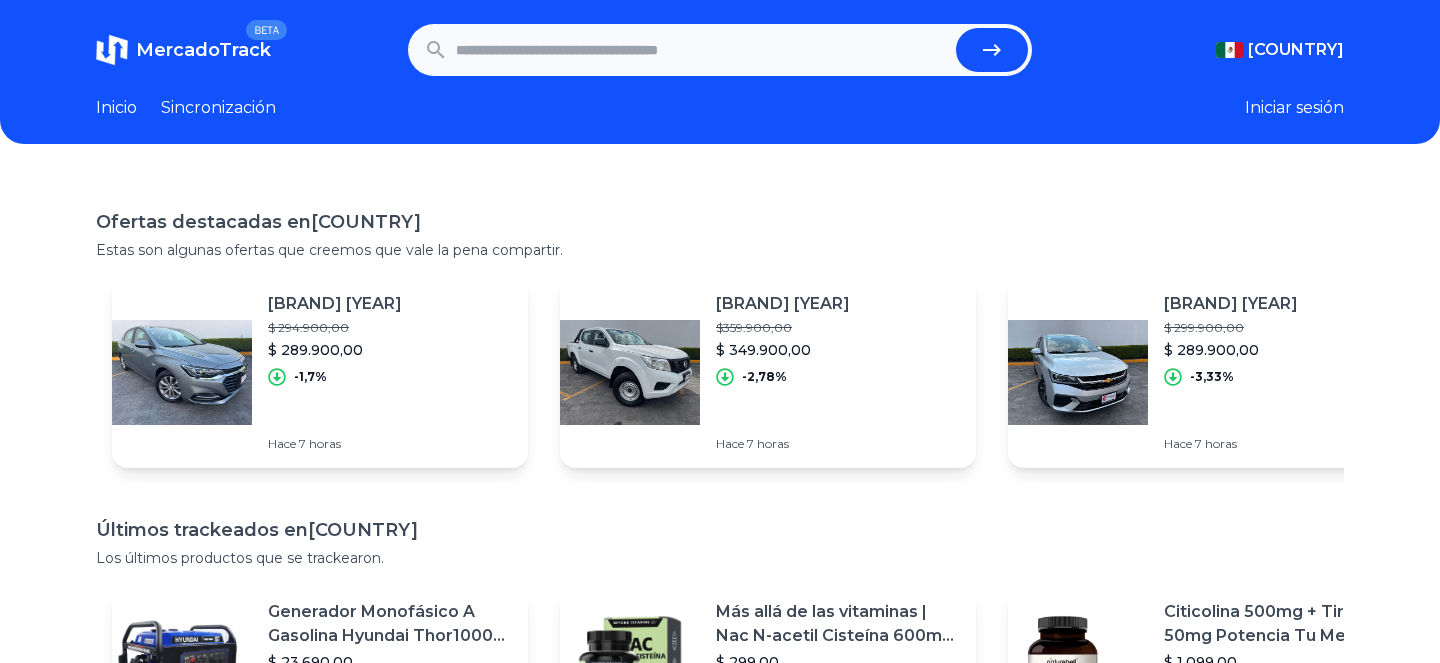 click at bounding box center [720, 50] 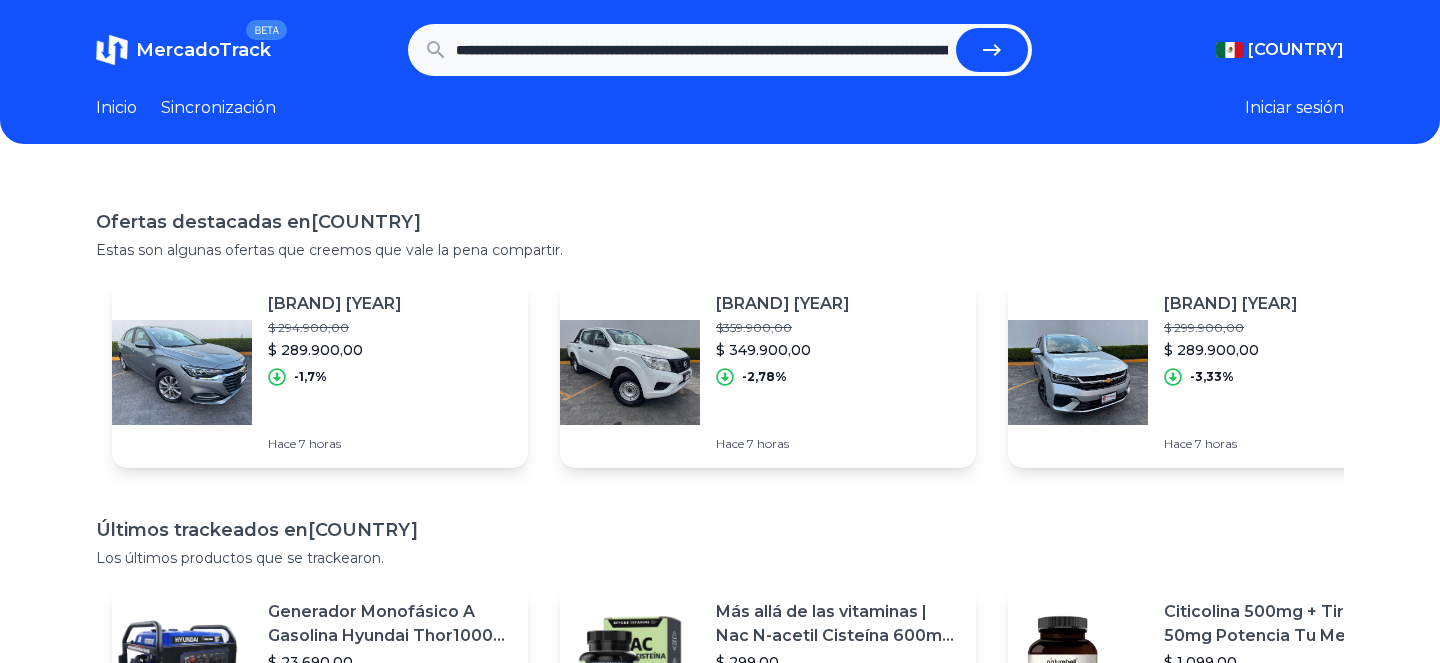 scroll, scrollTop: 0, scrollLeft: 469, axis: horizontal 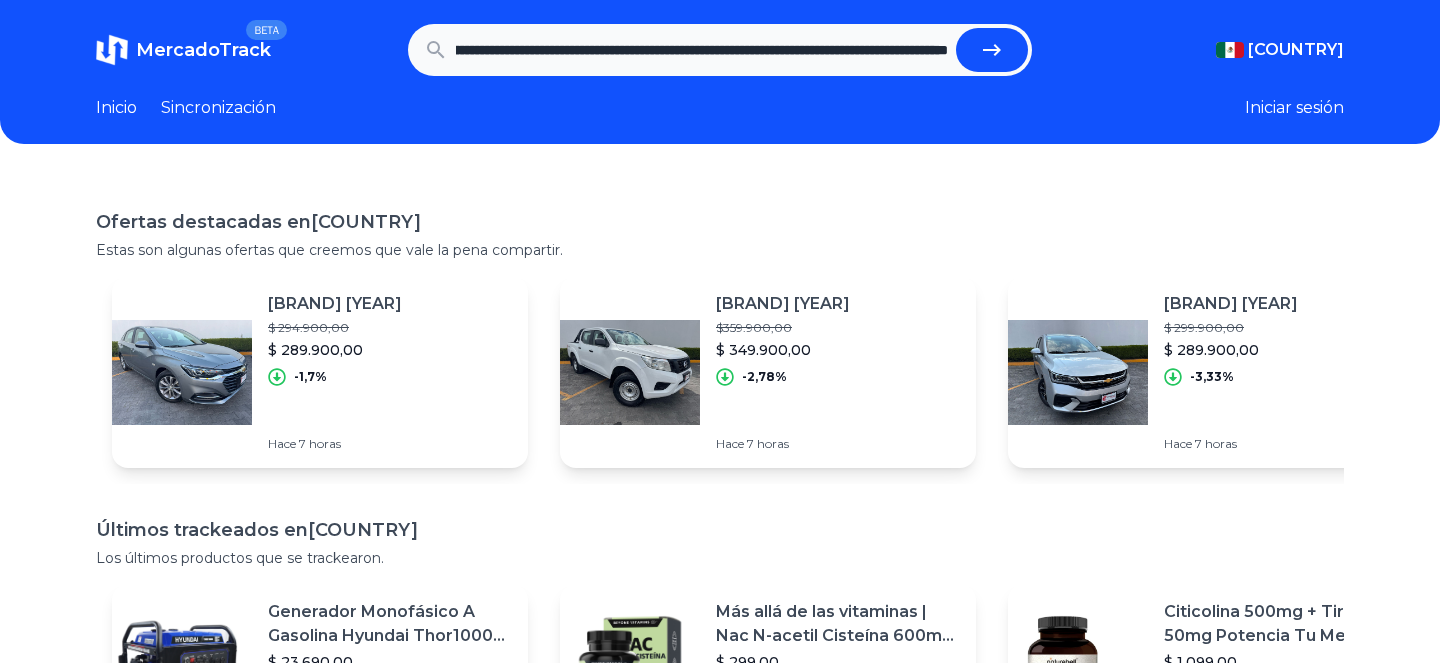 type on "**********" 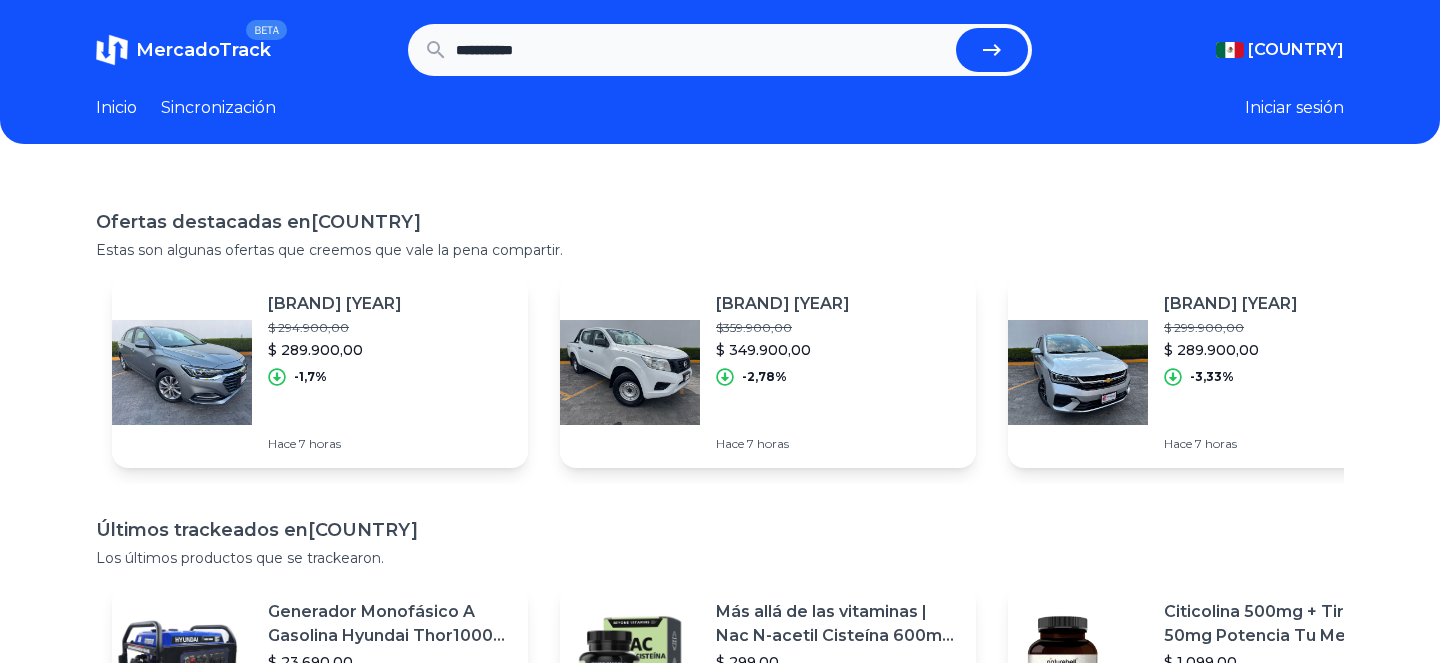 scroll, scrollTop: 0, scrollLeft: 0, axis: both 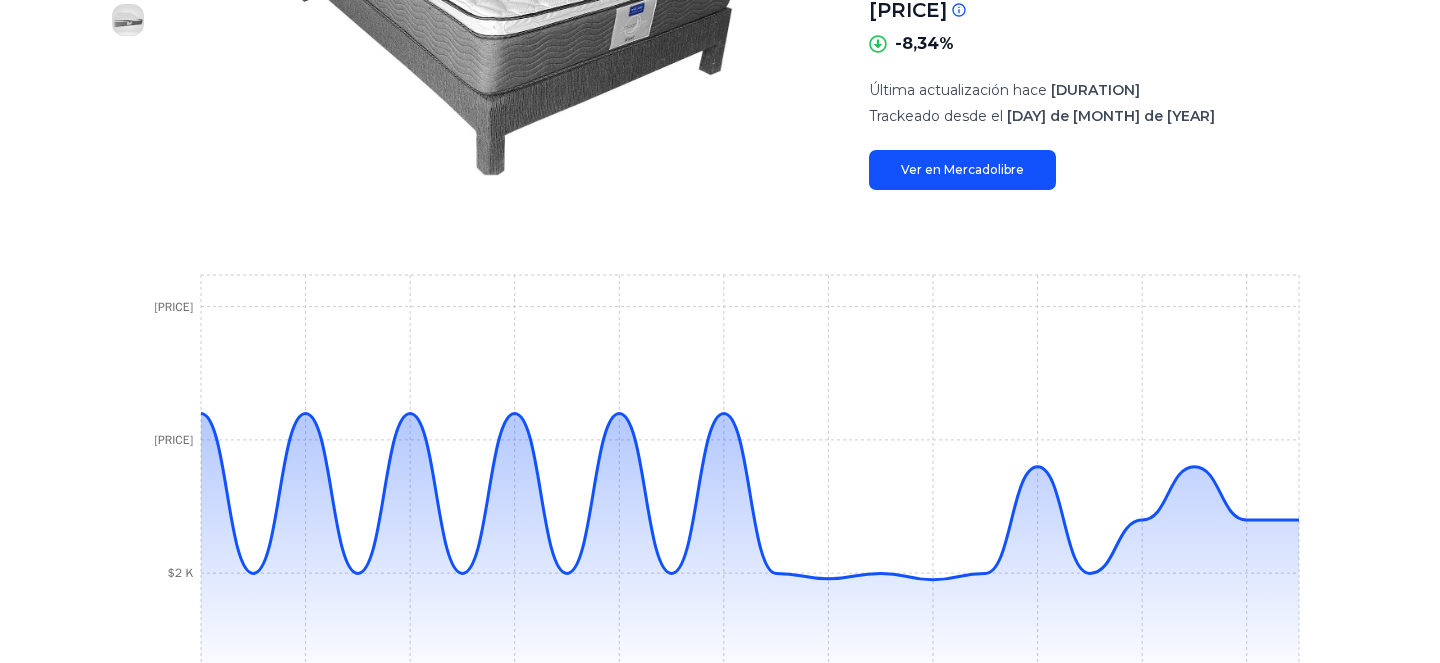click on "Ver en Mercadolibre" at bounding box center (962, 170) 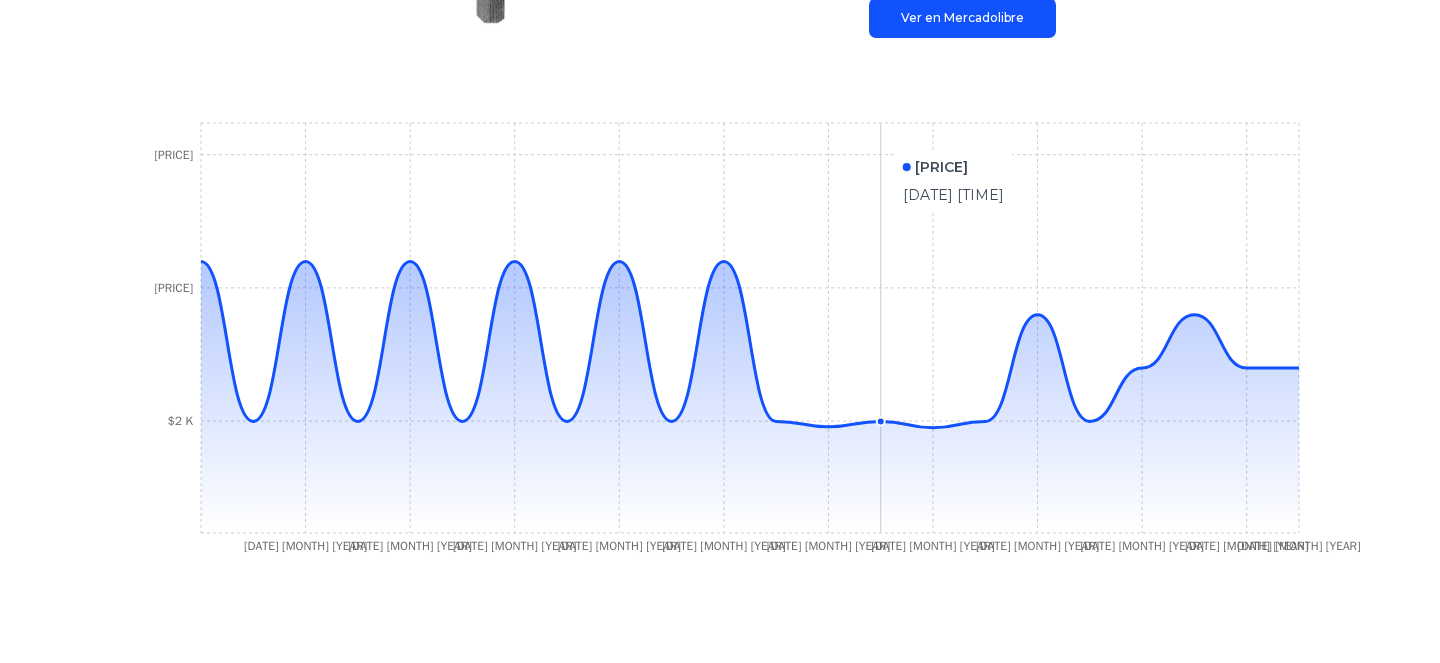 scroll, scrollTop: 591, scrollLeft: 0, axis: vertical 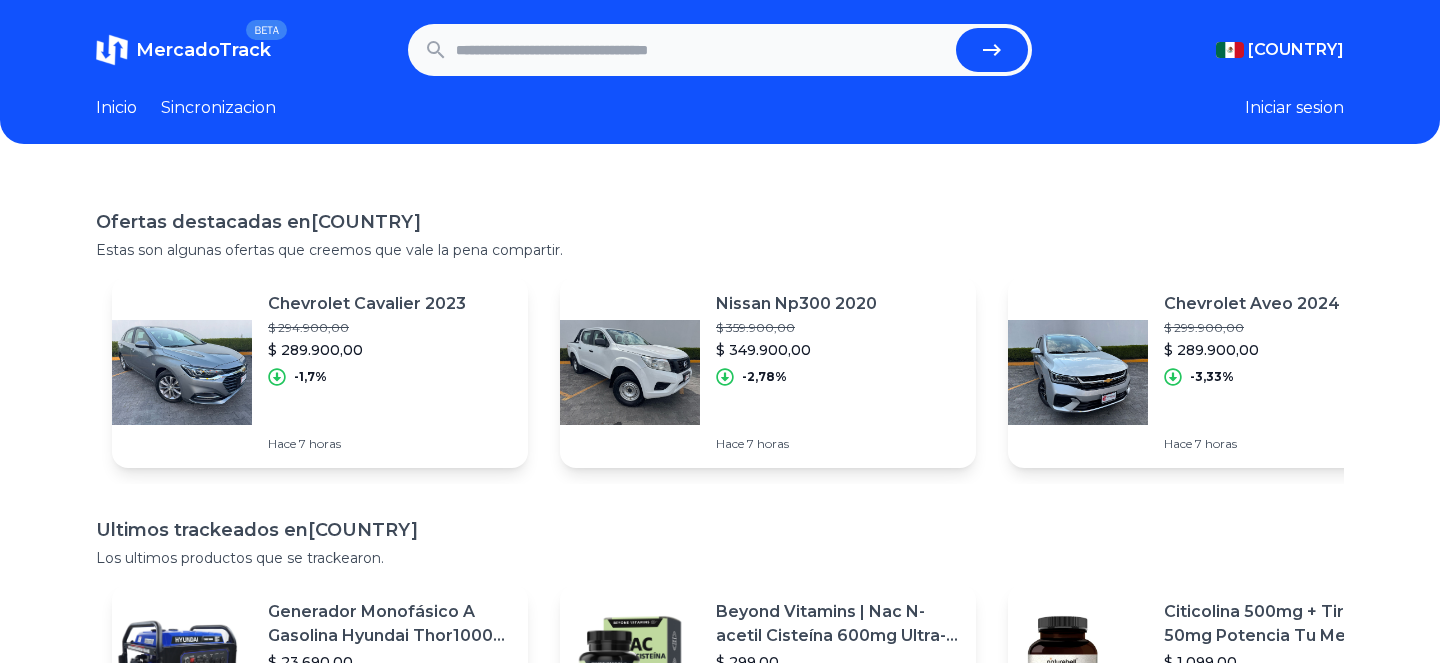 click at bounding box center [1078, 372] 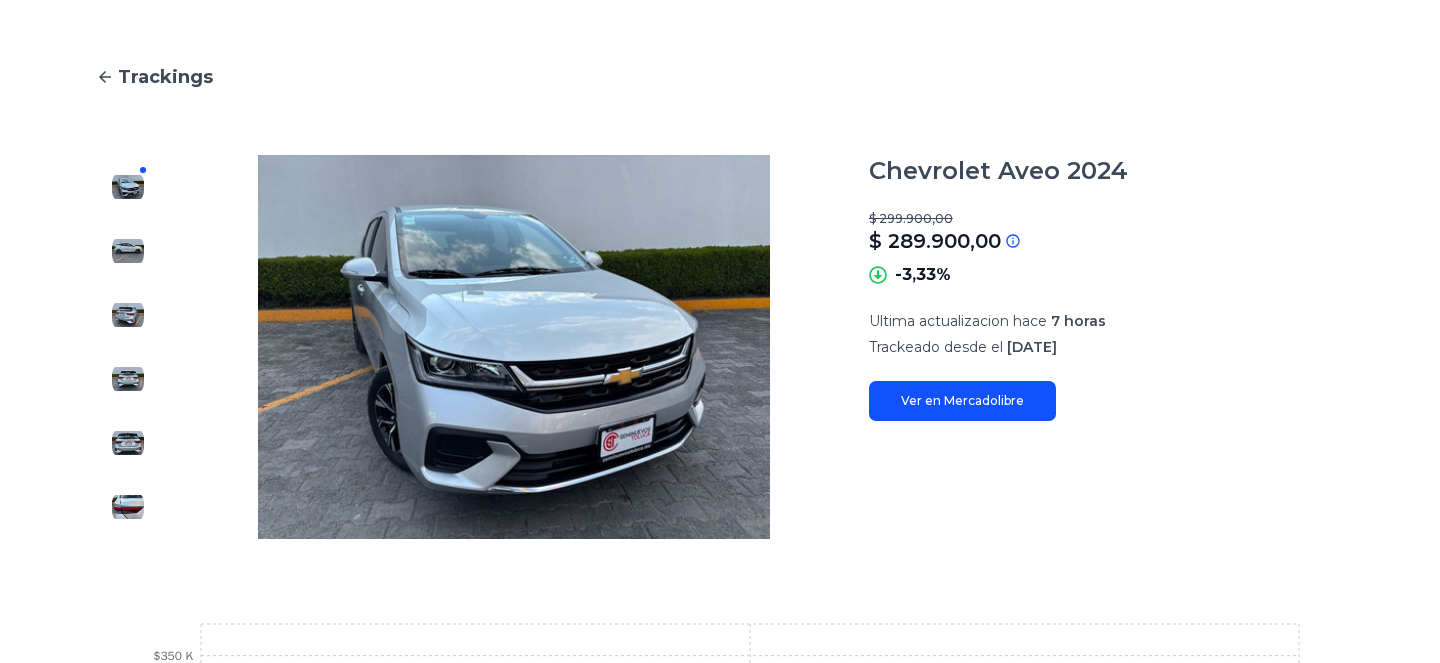 scroll, scrollTop: 147, scrollLeft: 0, axis: vertical 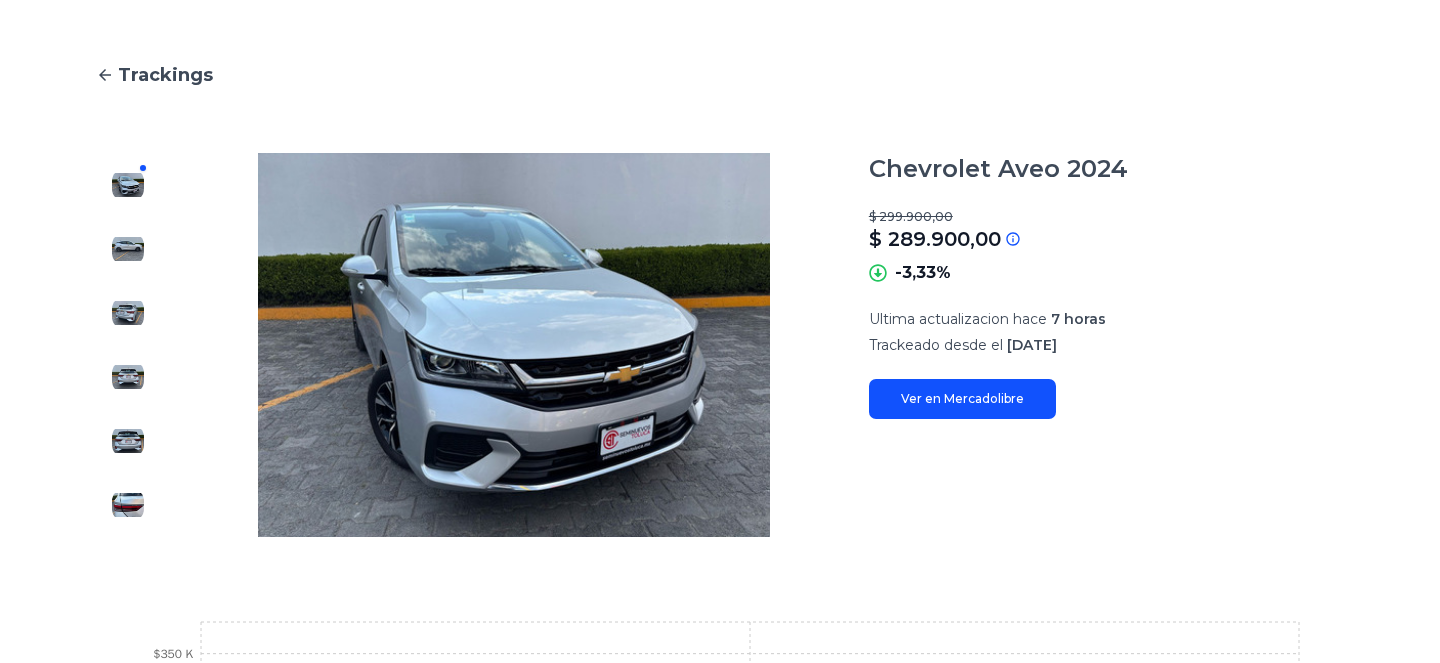click at bounding box center (128, 345) 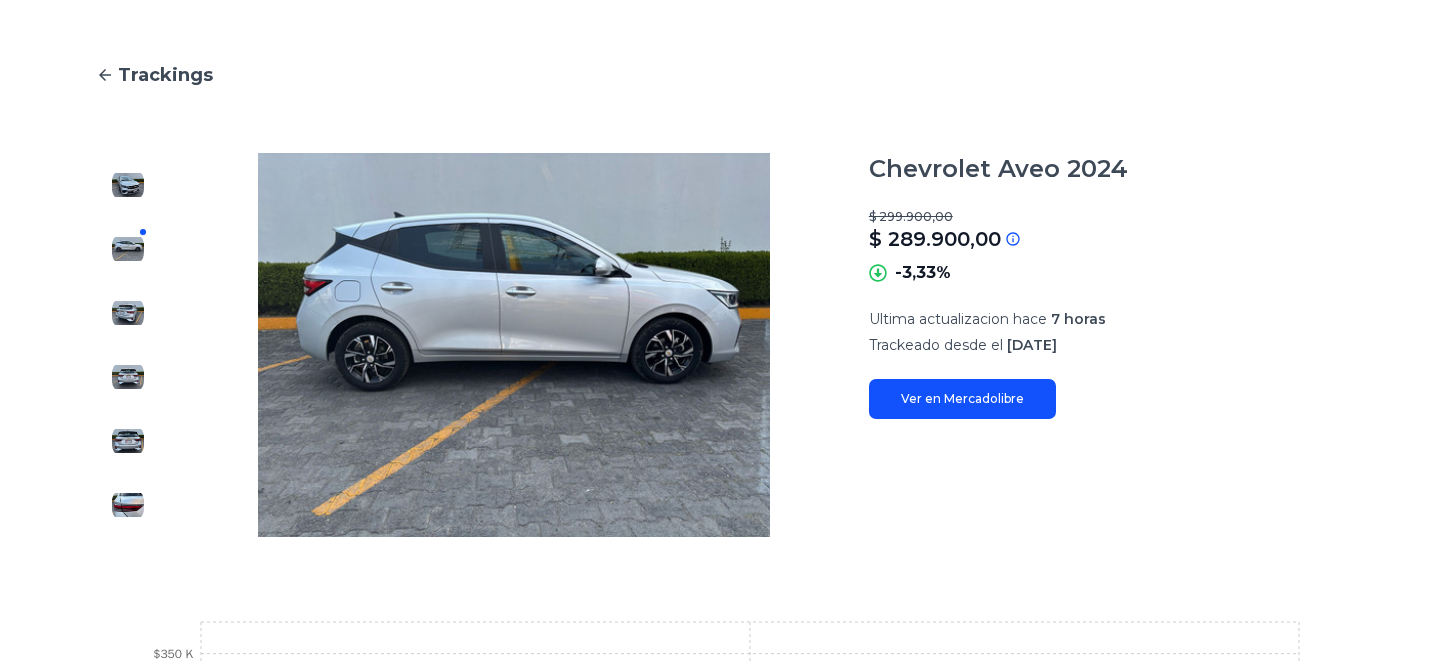 click at bounding box center [128, 185] 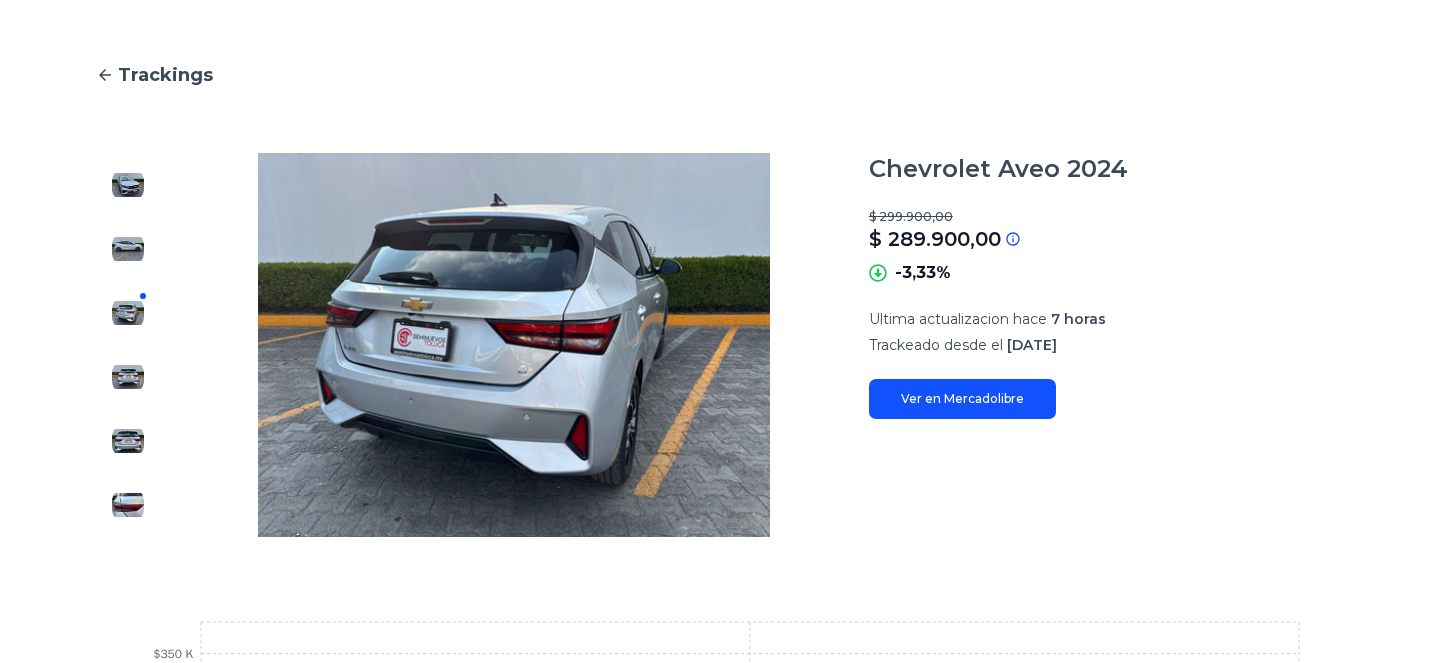 click at bounding box center [128, 185] 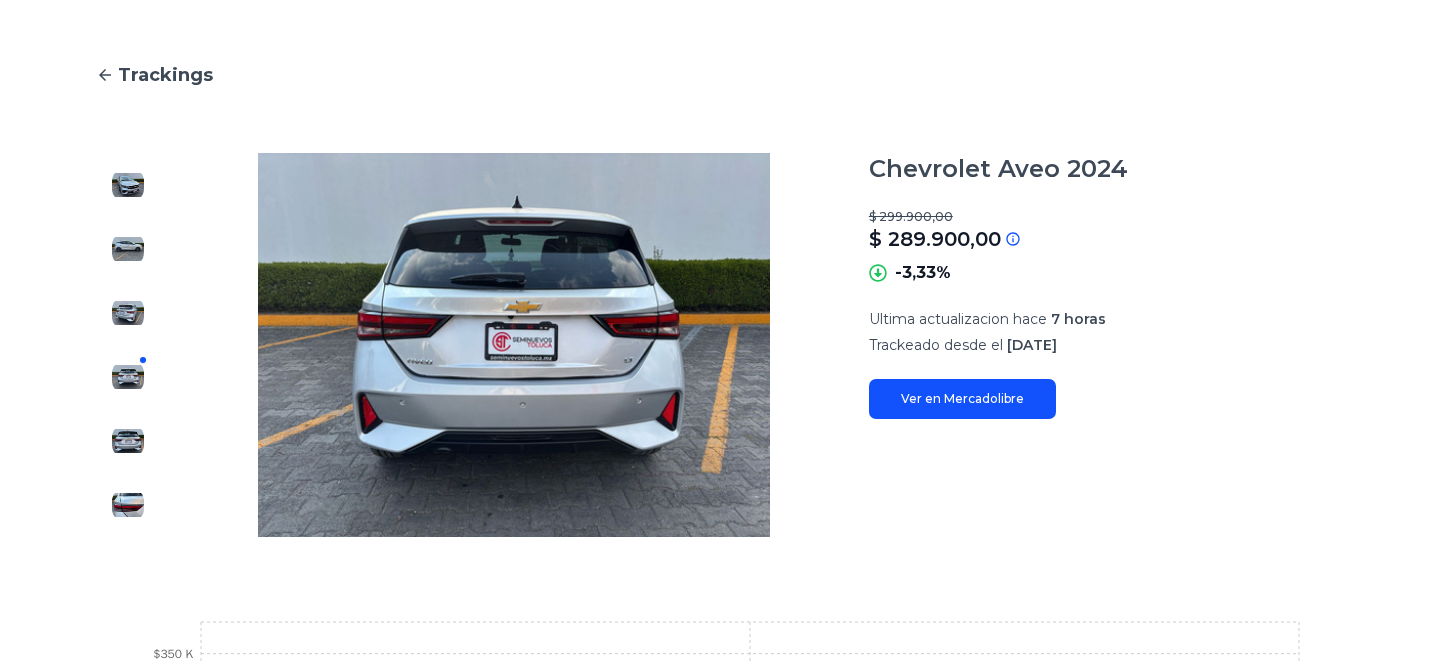 click at bounding box center (128, 185) 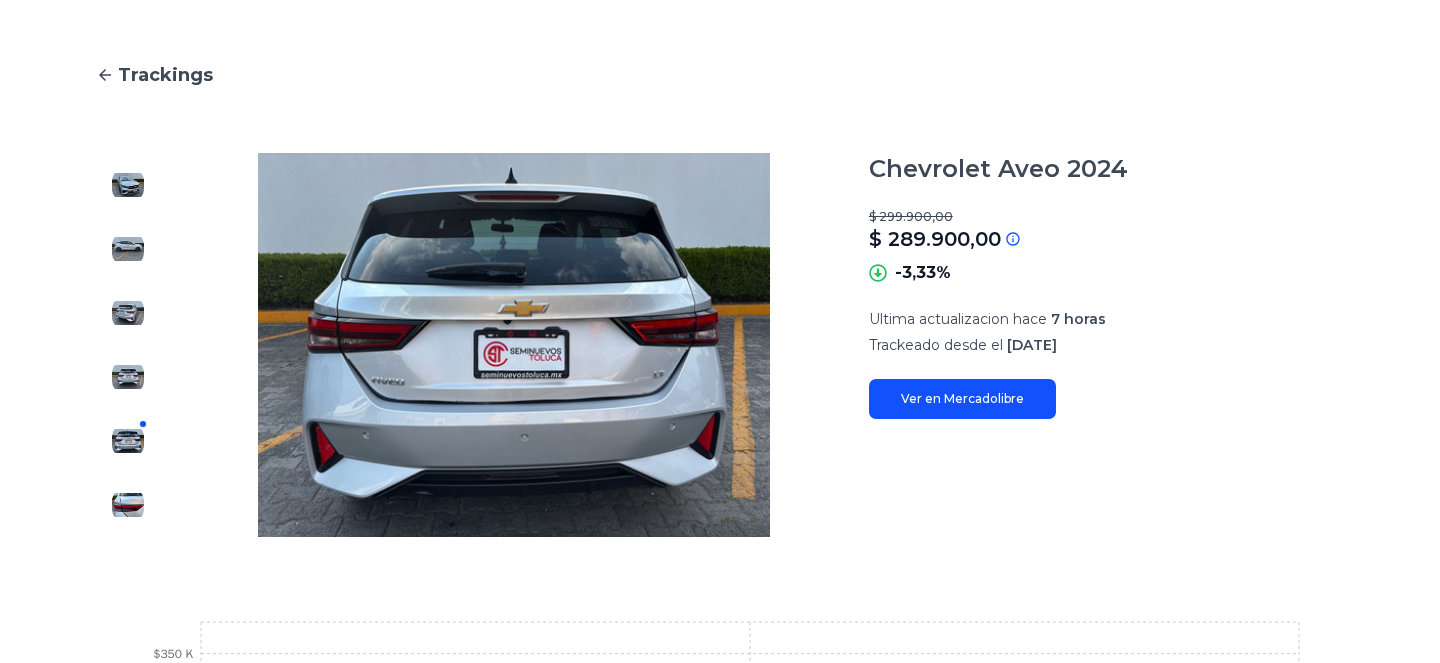 click at bounding box center [128, 185] 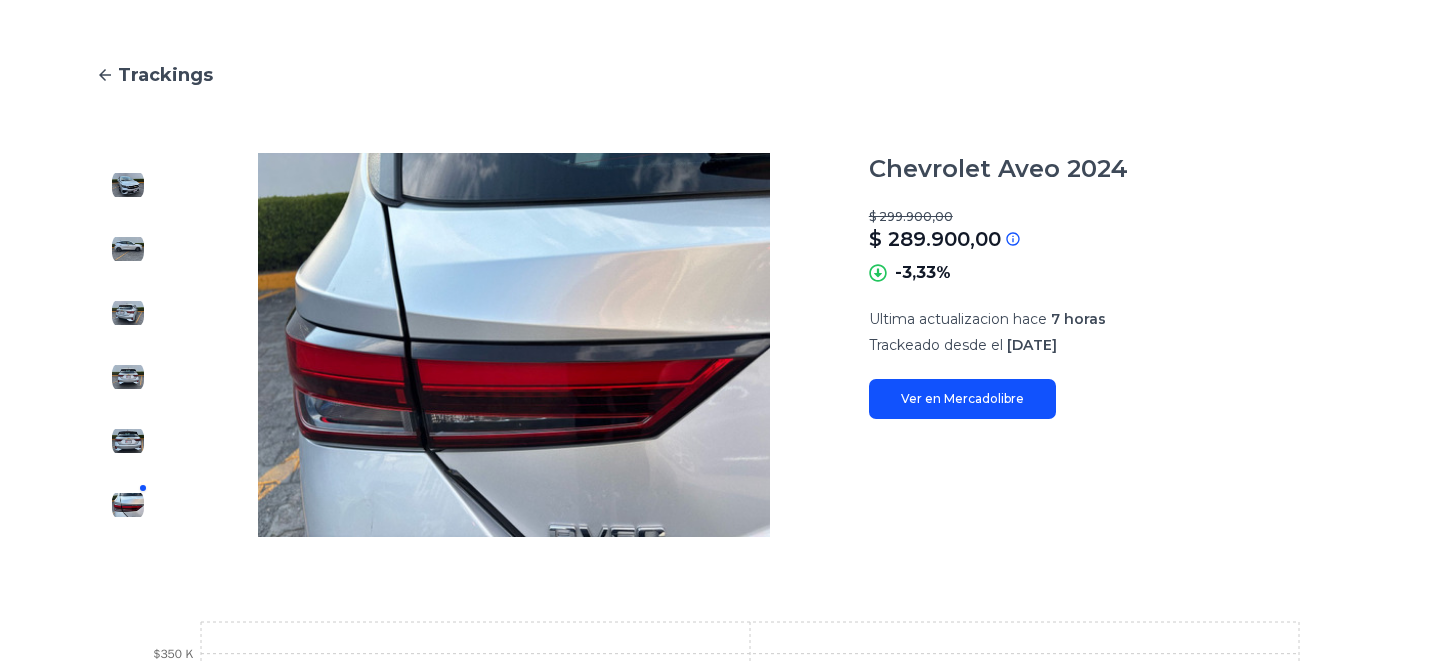 click at bounding box center (128, 345) 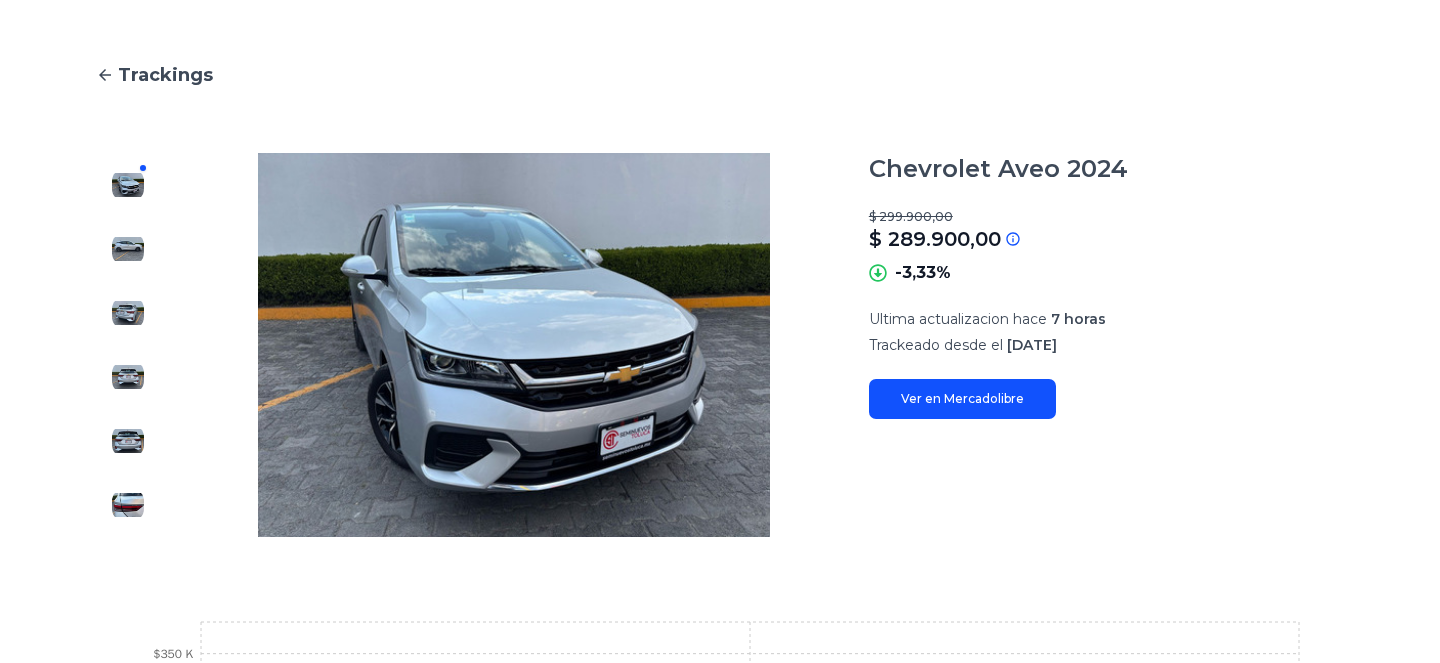 click at bounding box center (514, 345) 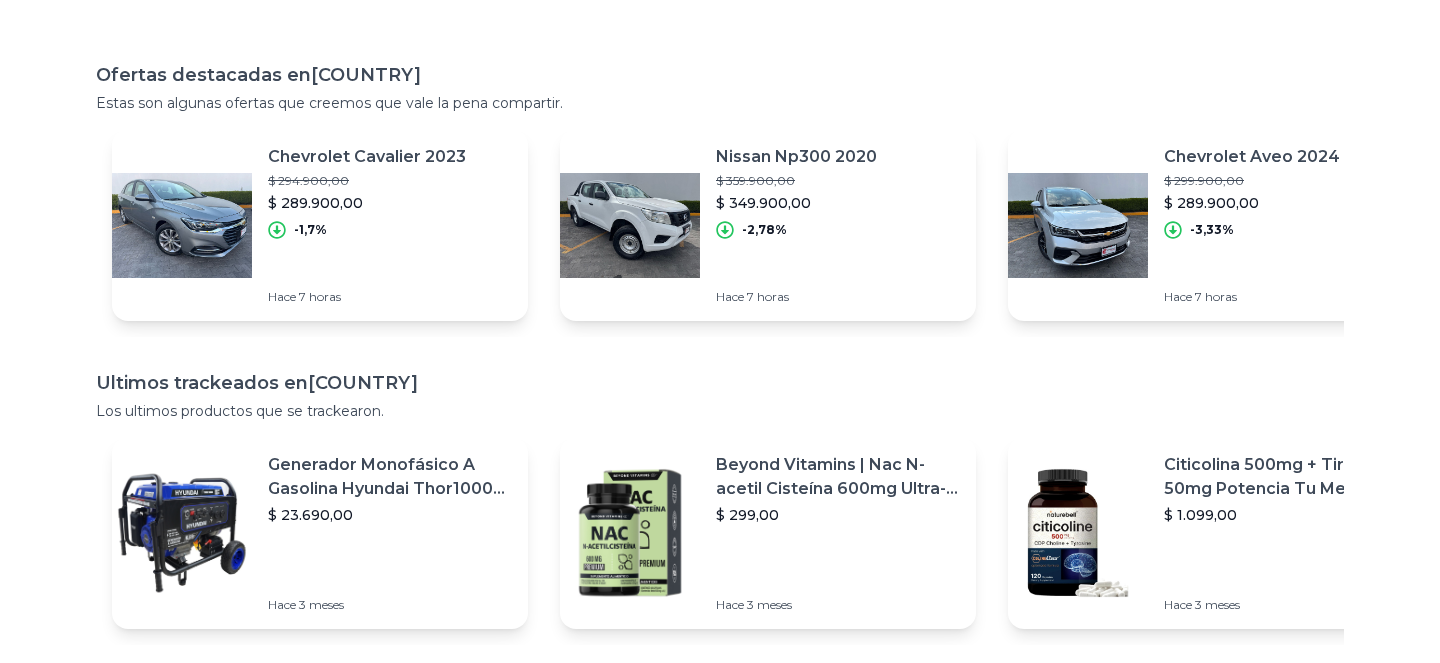 scroll, scrollTop: 0, scrollLeft: 0, axis: both 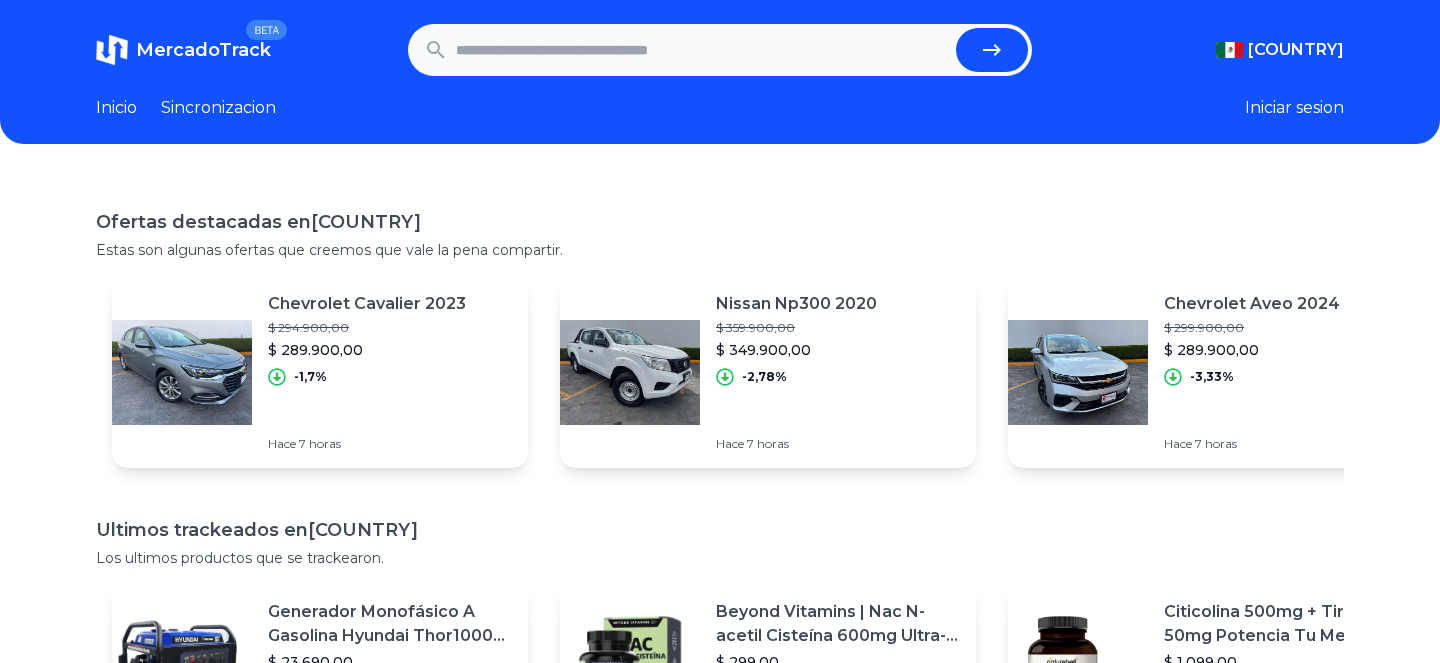 click at bounding box center (182, 372) 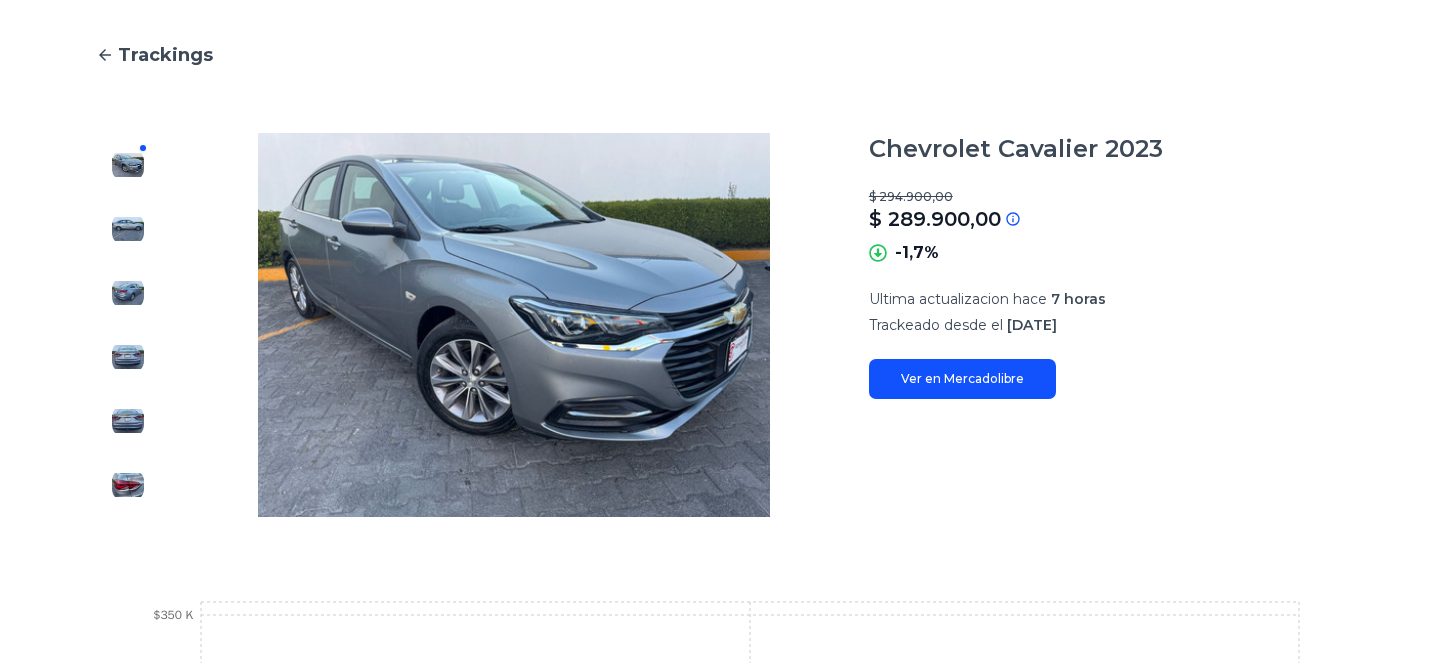 scroll, scrollTop: 172, scrollLeft: 0, axis: vertical 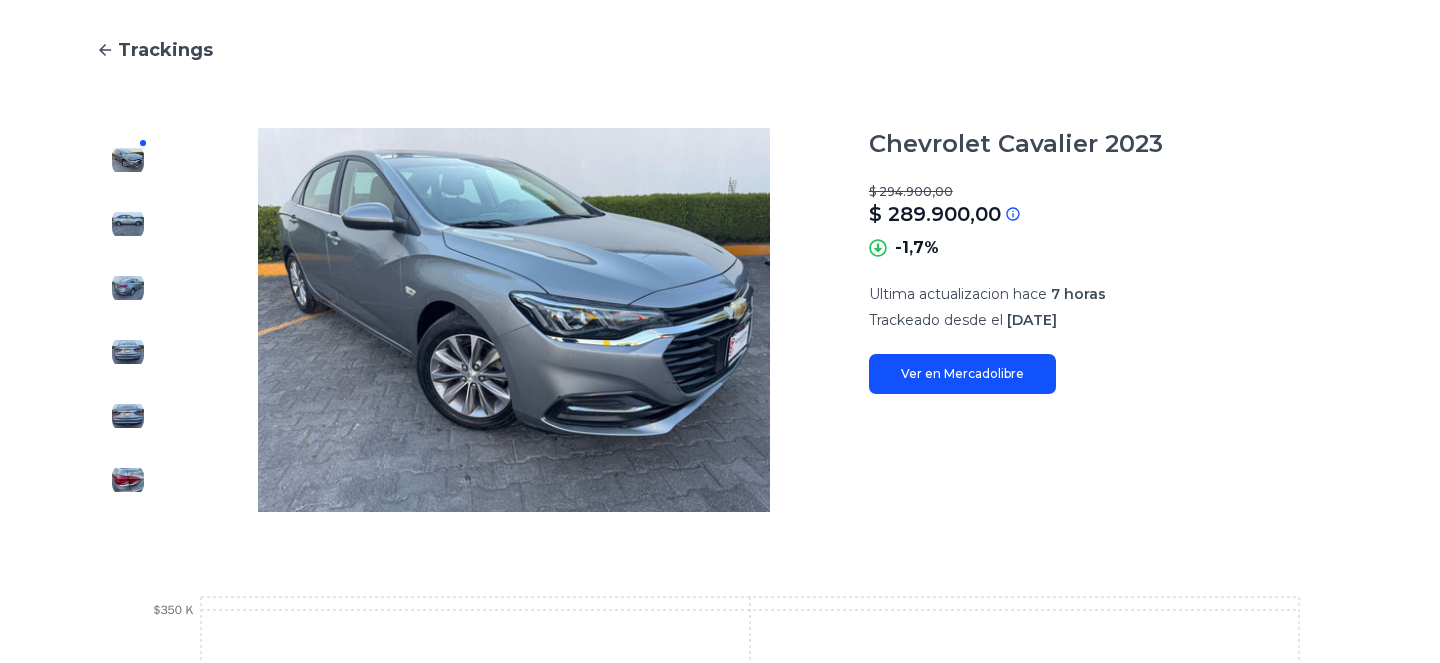 click at bounding box center [128, 224] 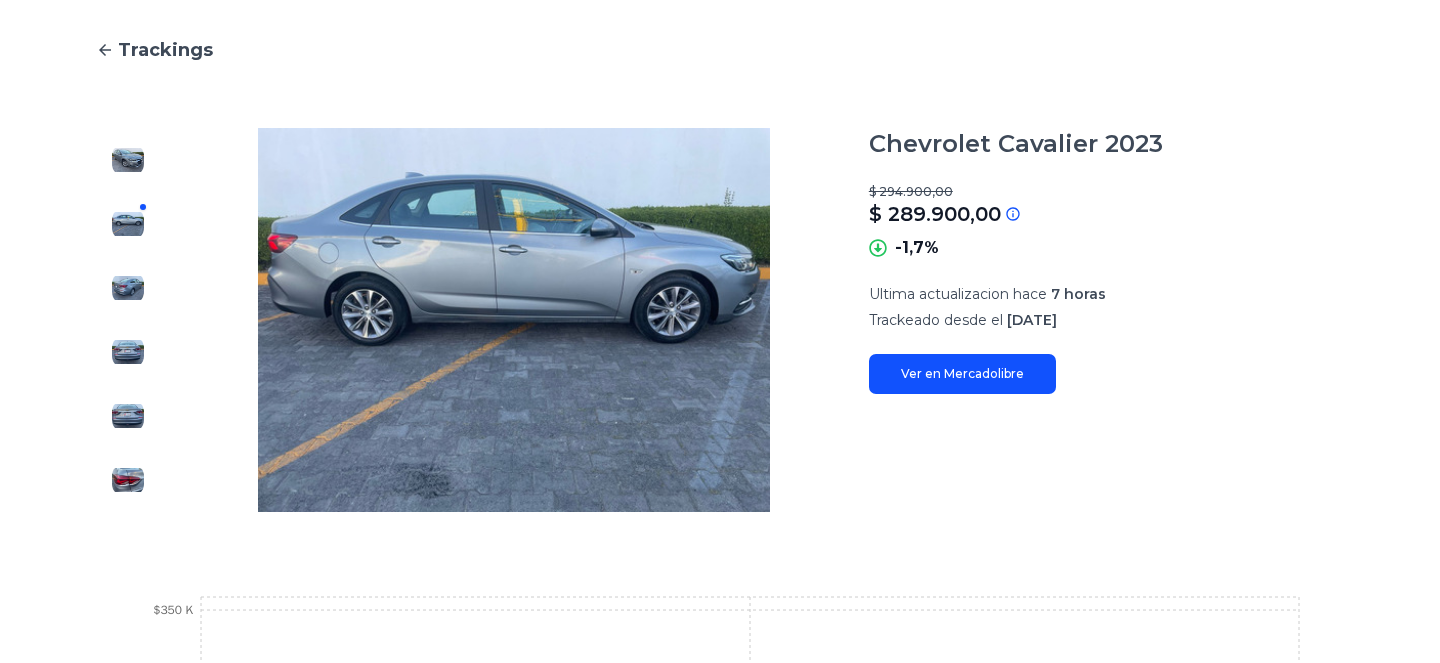 click at bounding box center [128, 160] 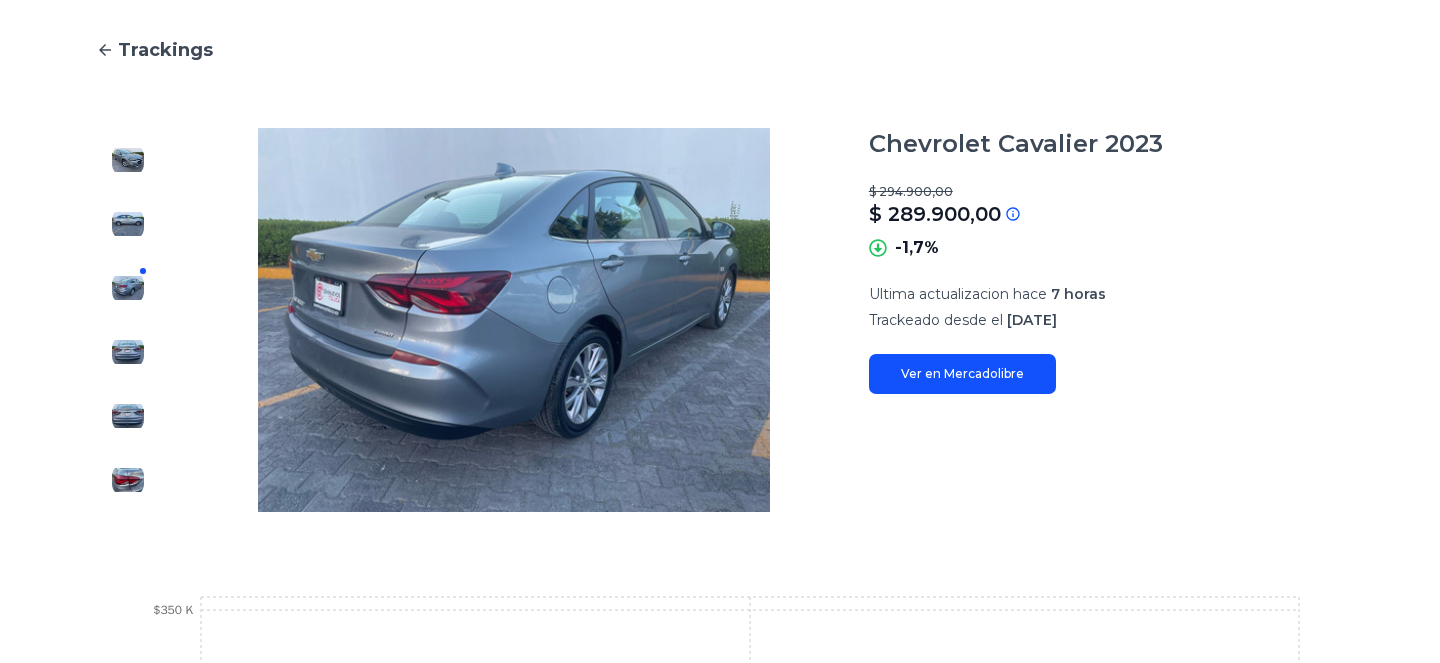 click at bounding box center [128, 160] 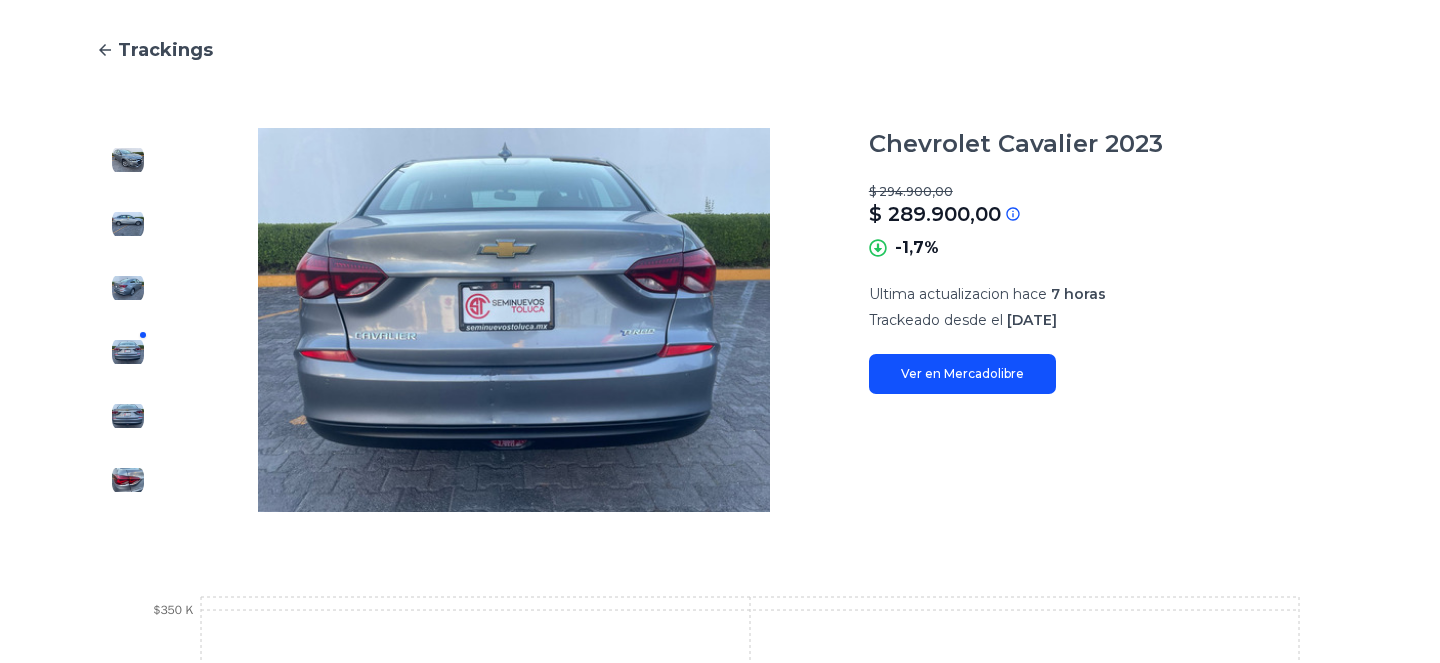 click at bounding box center [128, 160] 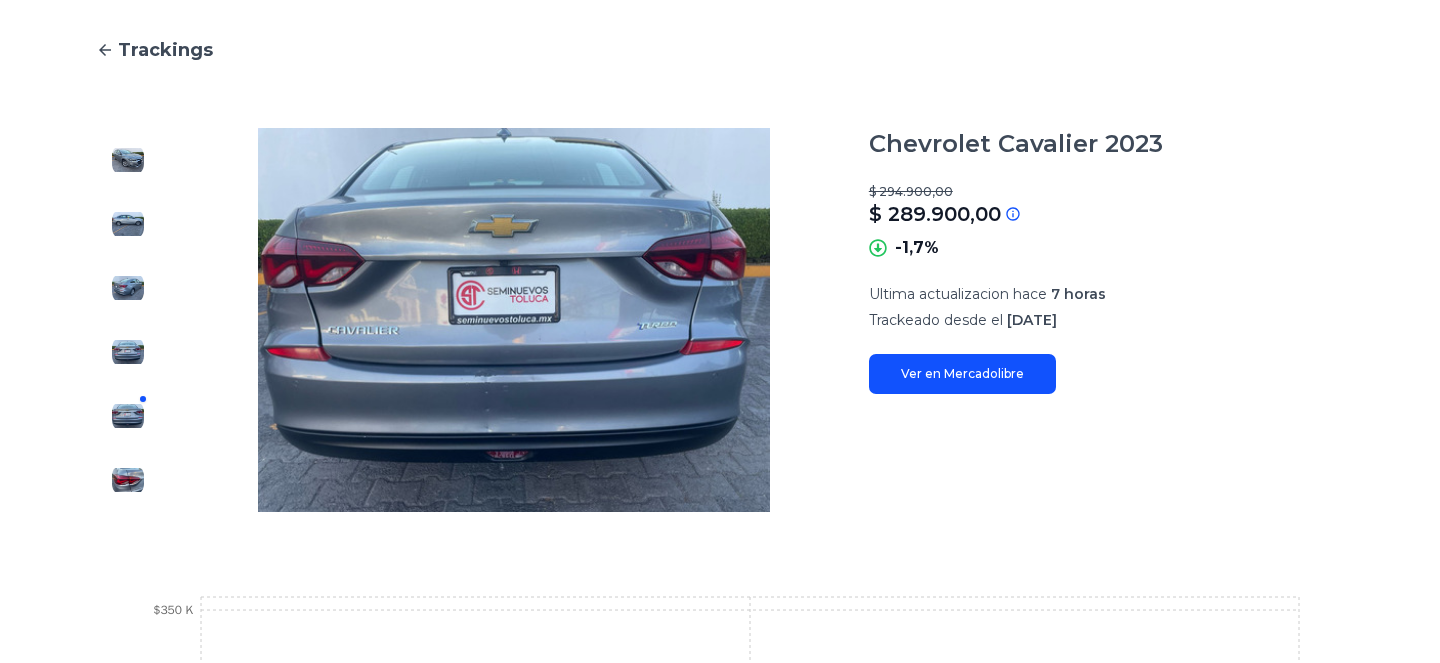 click at bounding box center [128, 160] 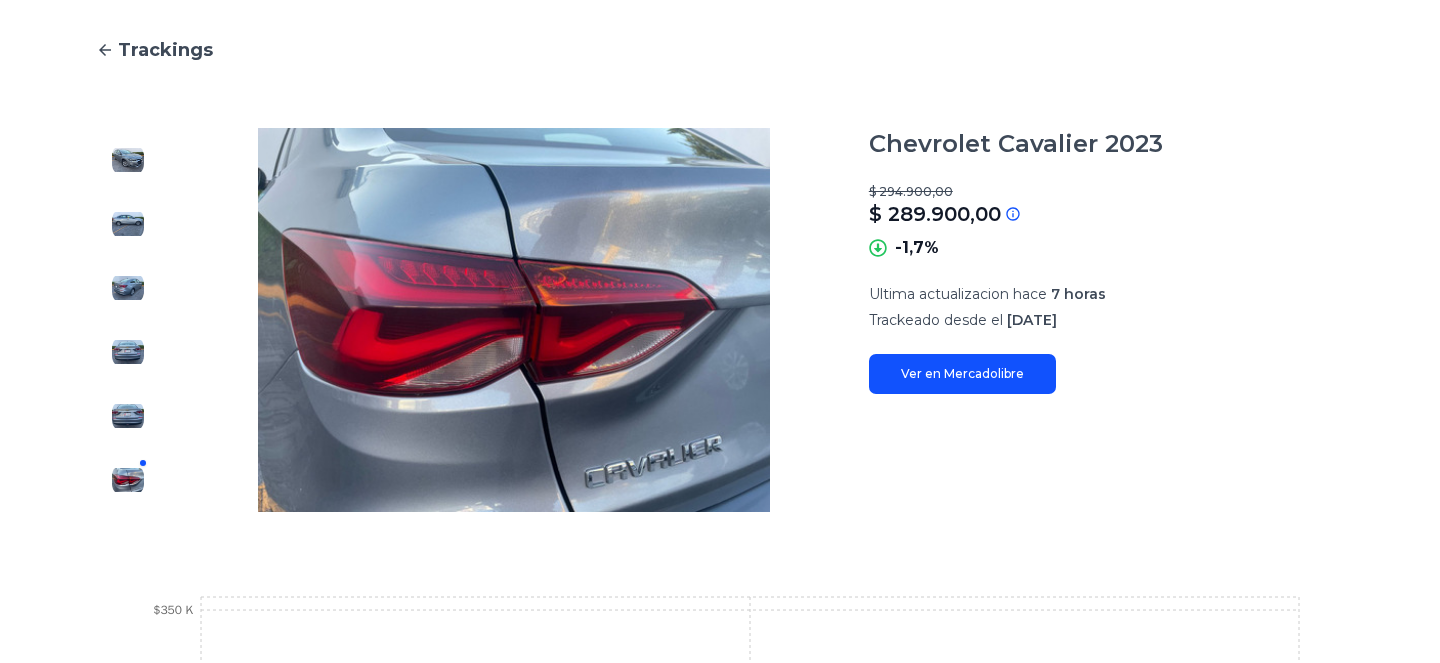 click at bounding box center [128, 160] 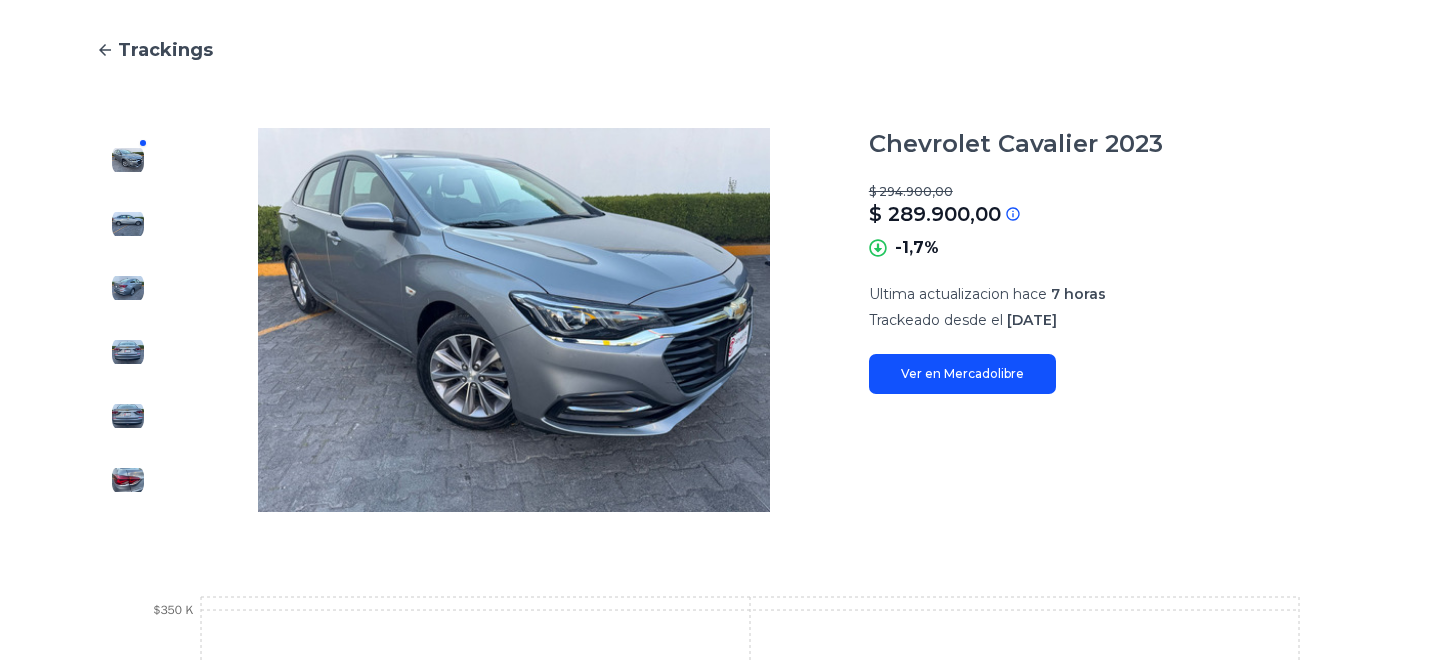 click at bounding box center [128, 224] 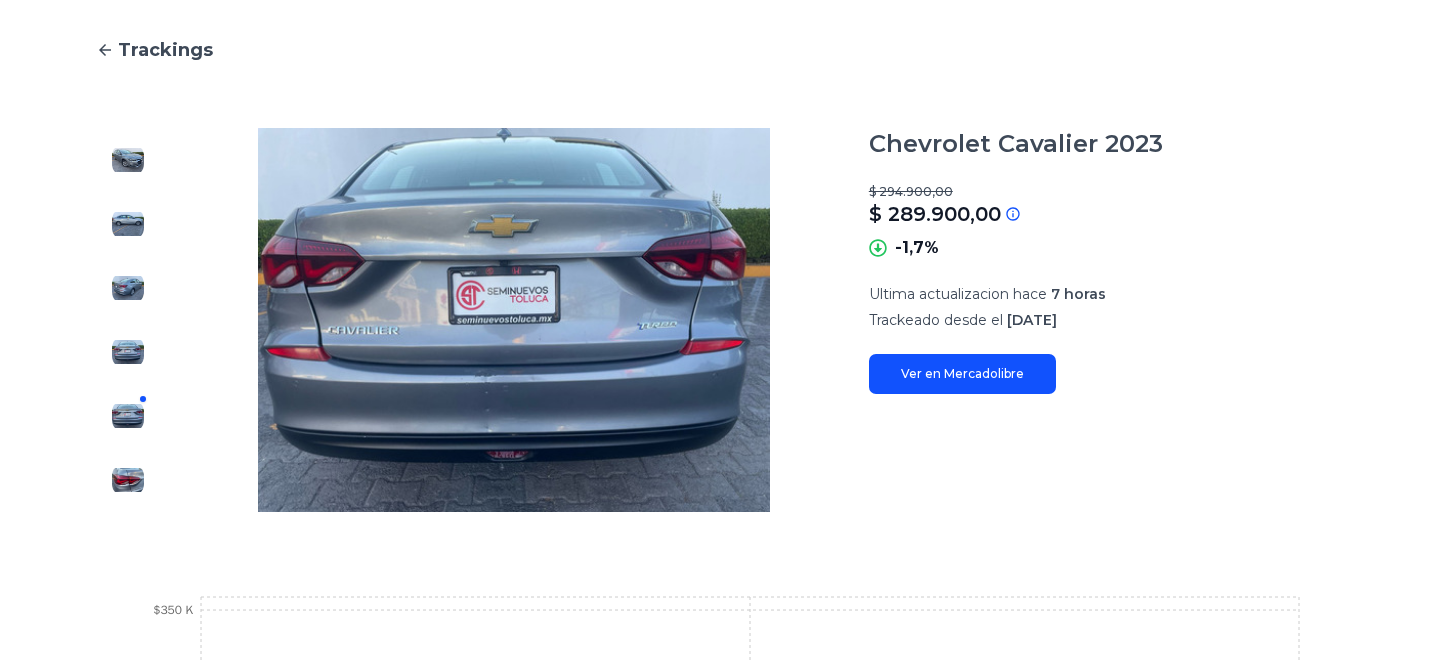 click at bounding box center (128, 160) 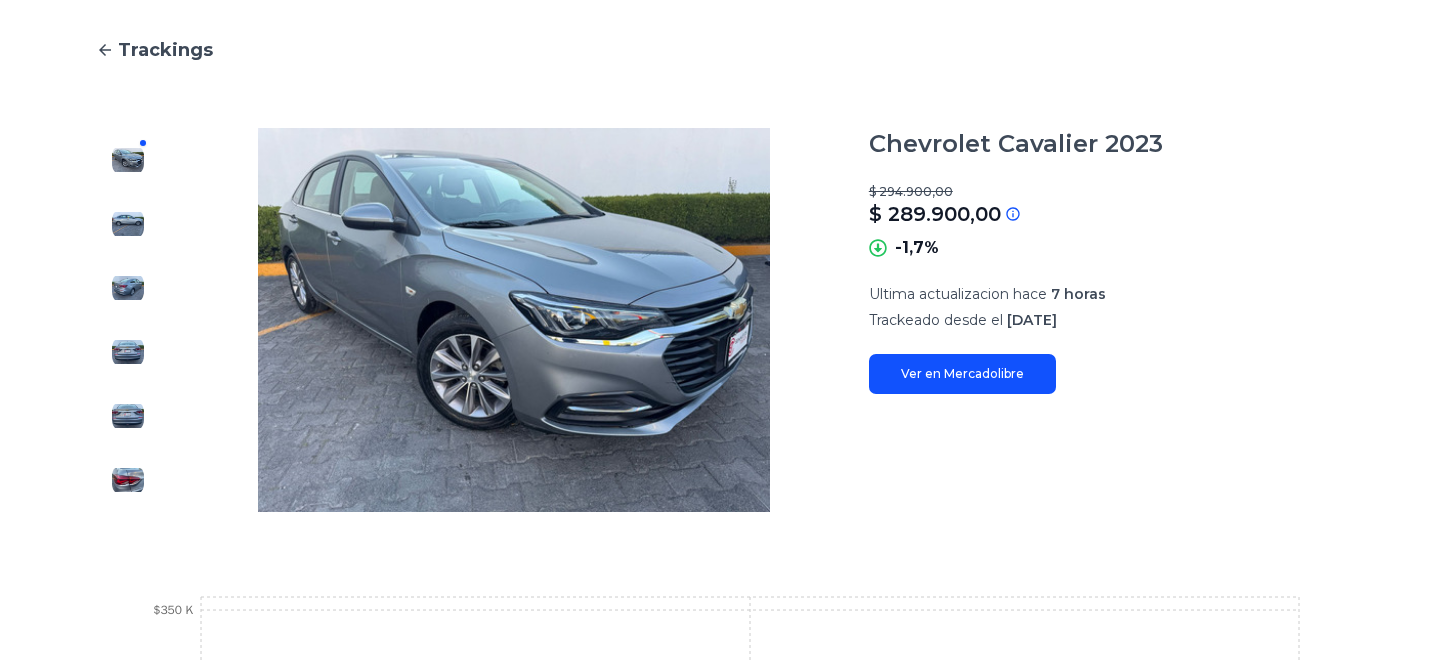 click at bounding box center (105, 50) 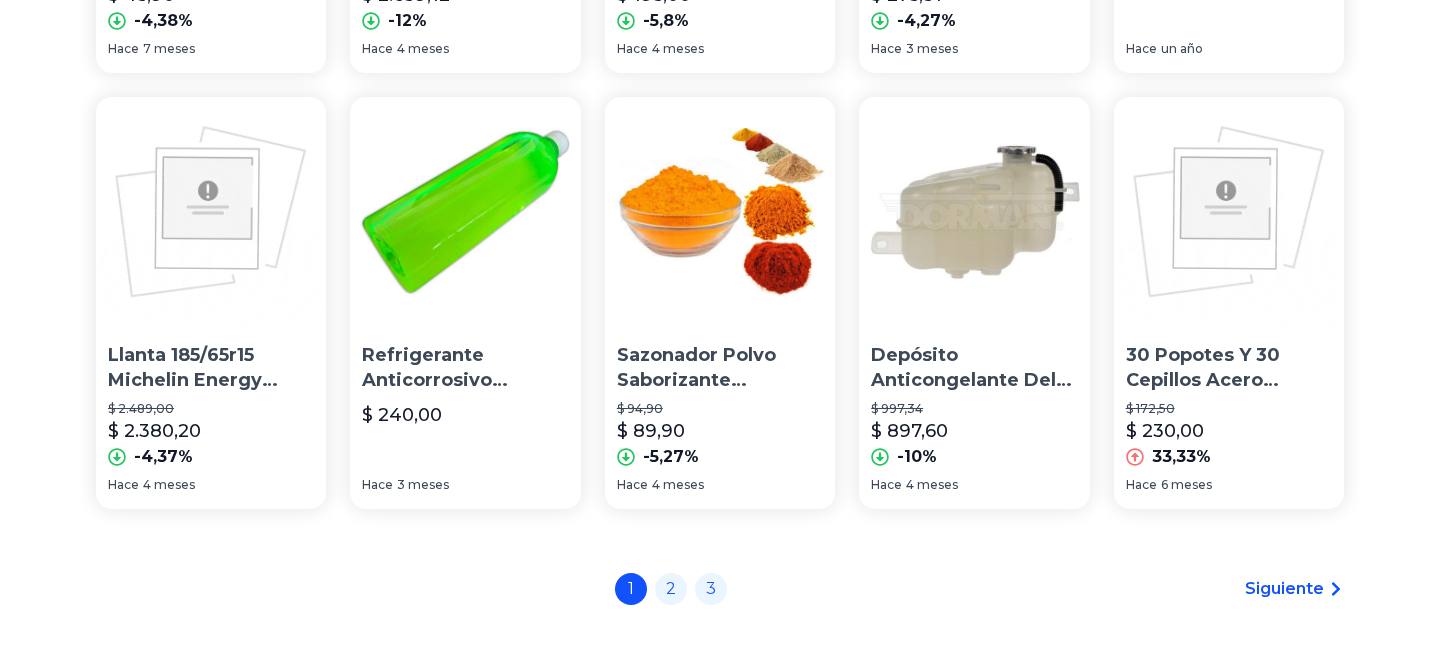 scroll, scrollTop: 1422, scrollLeft: 0, axis: vertical 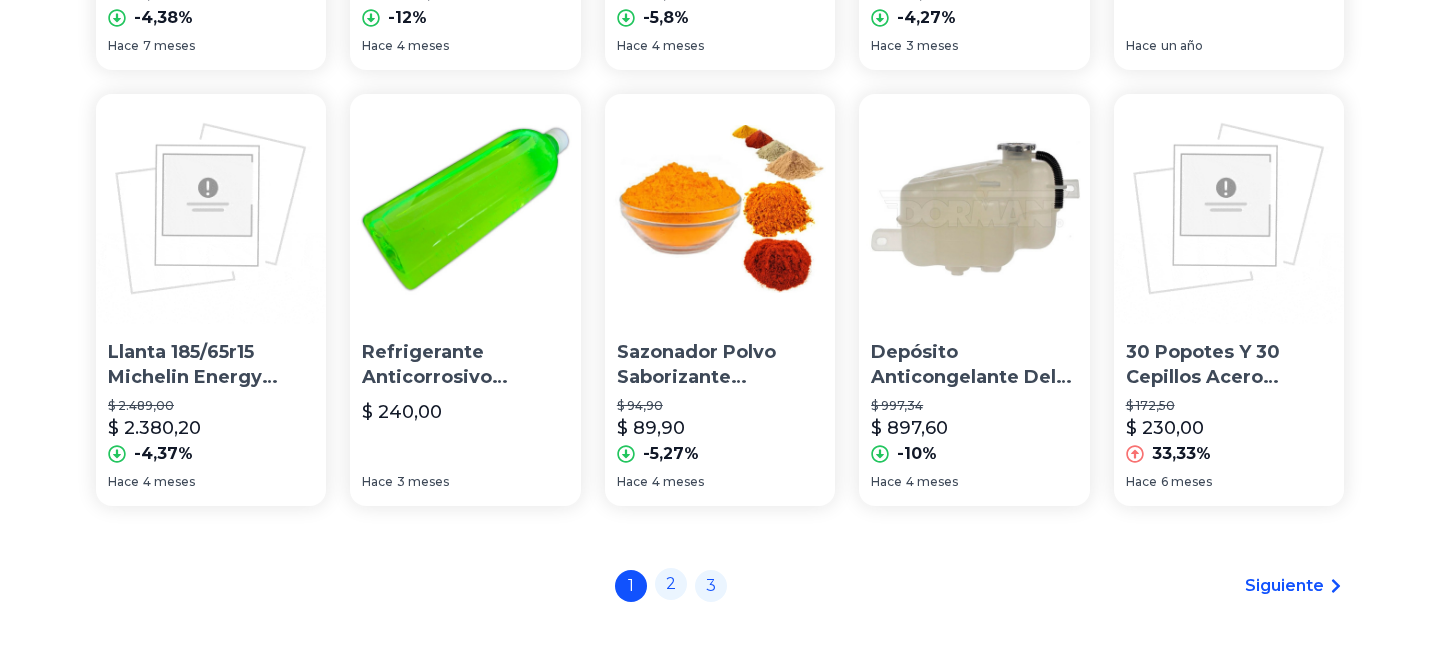 click on "2" at bounding box center [671, 584] 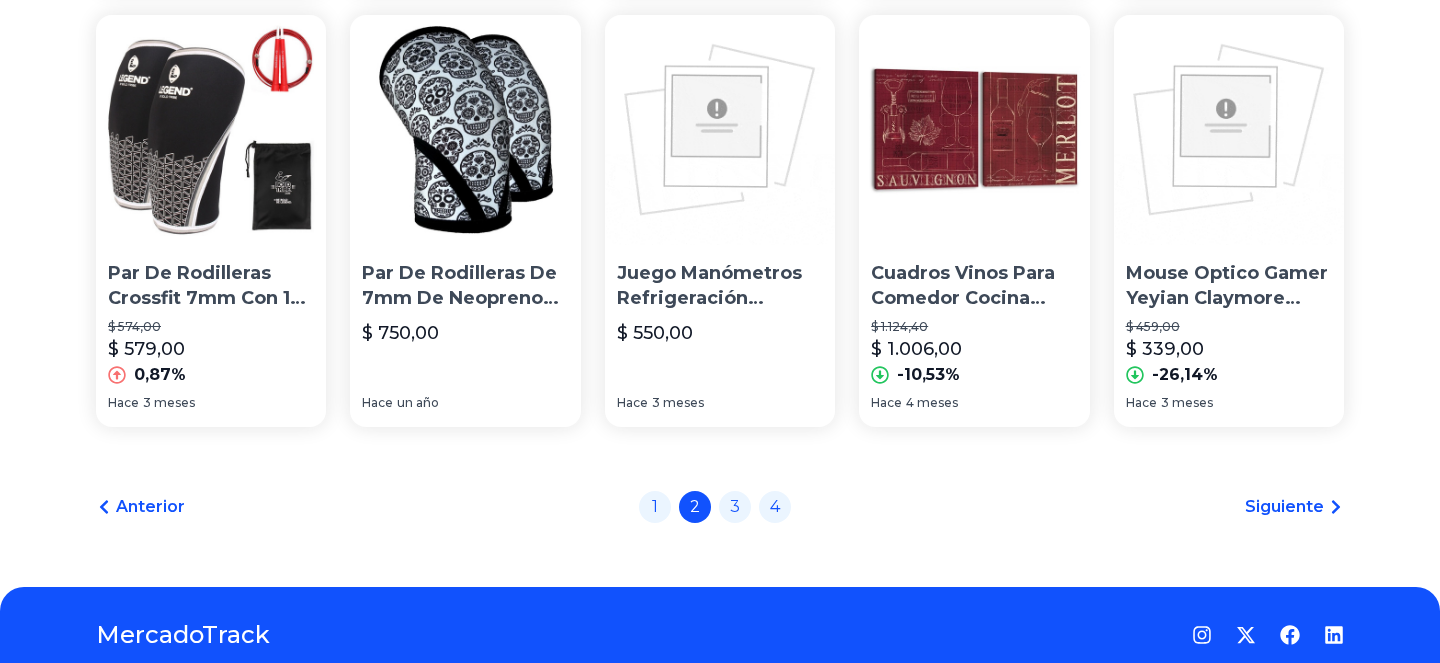 scroll, scrollTop: 1506, scrollLeft: 0, axis: vertical 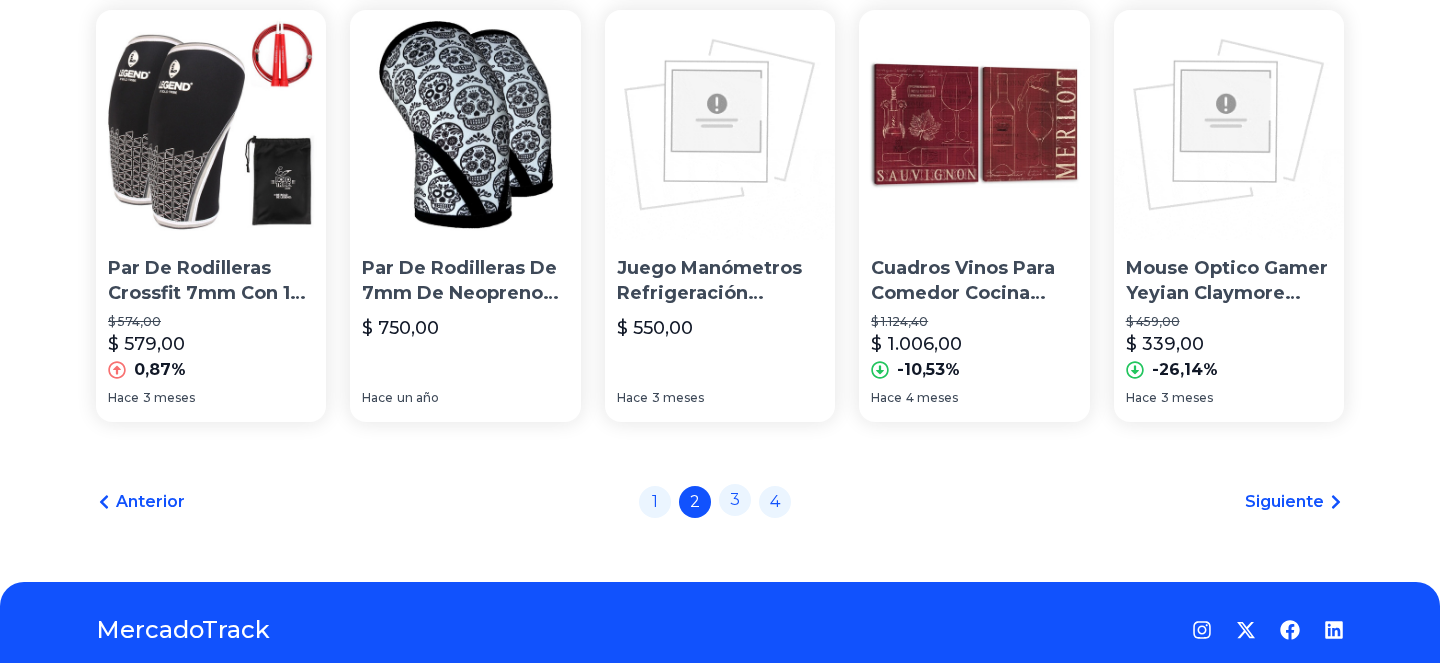click on "3" at bounding box center [735, 500] 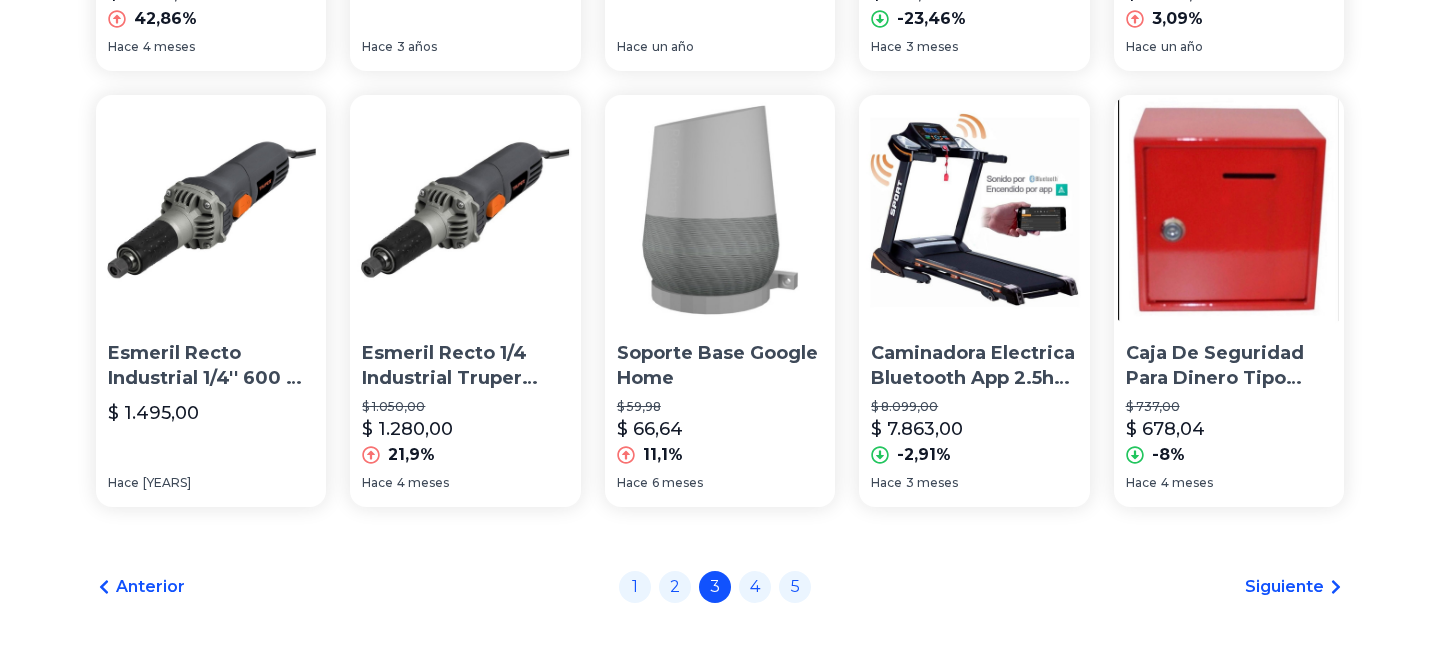 scroll, scrollTop: 1576, scrollLeft: 0, axis: vertical 